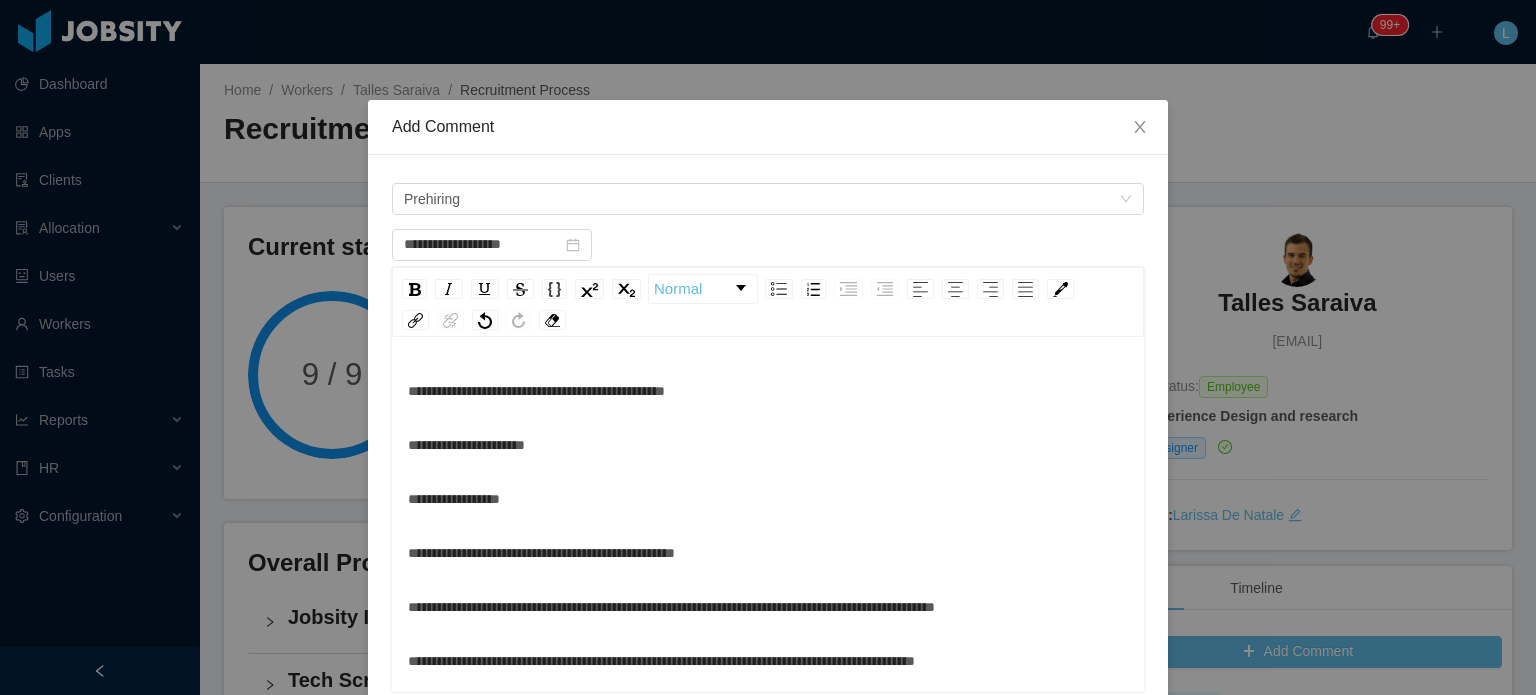 scroll, scrollTop: 0, scrollLeft: 0, axis: both 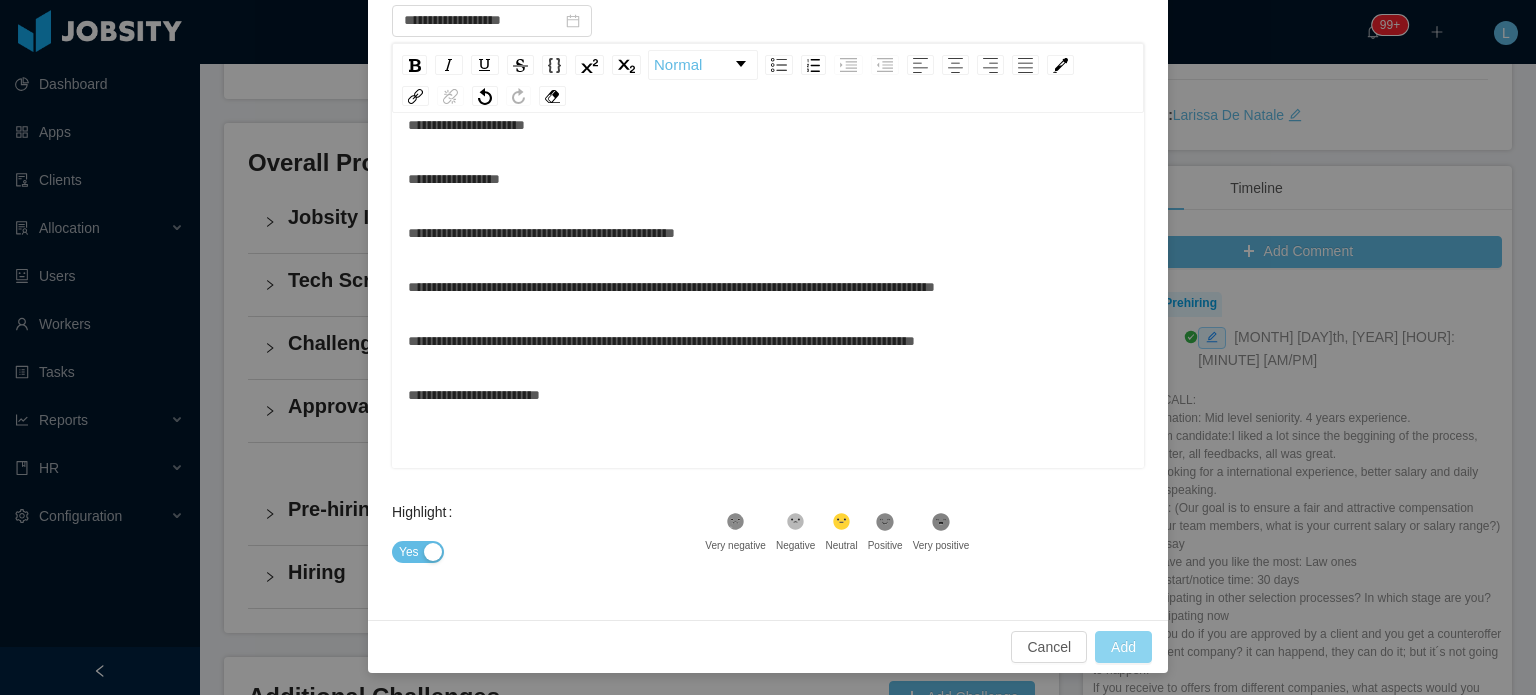 click on "Add" at bounding box center [1123, 647] 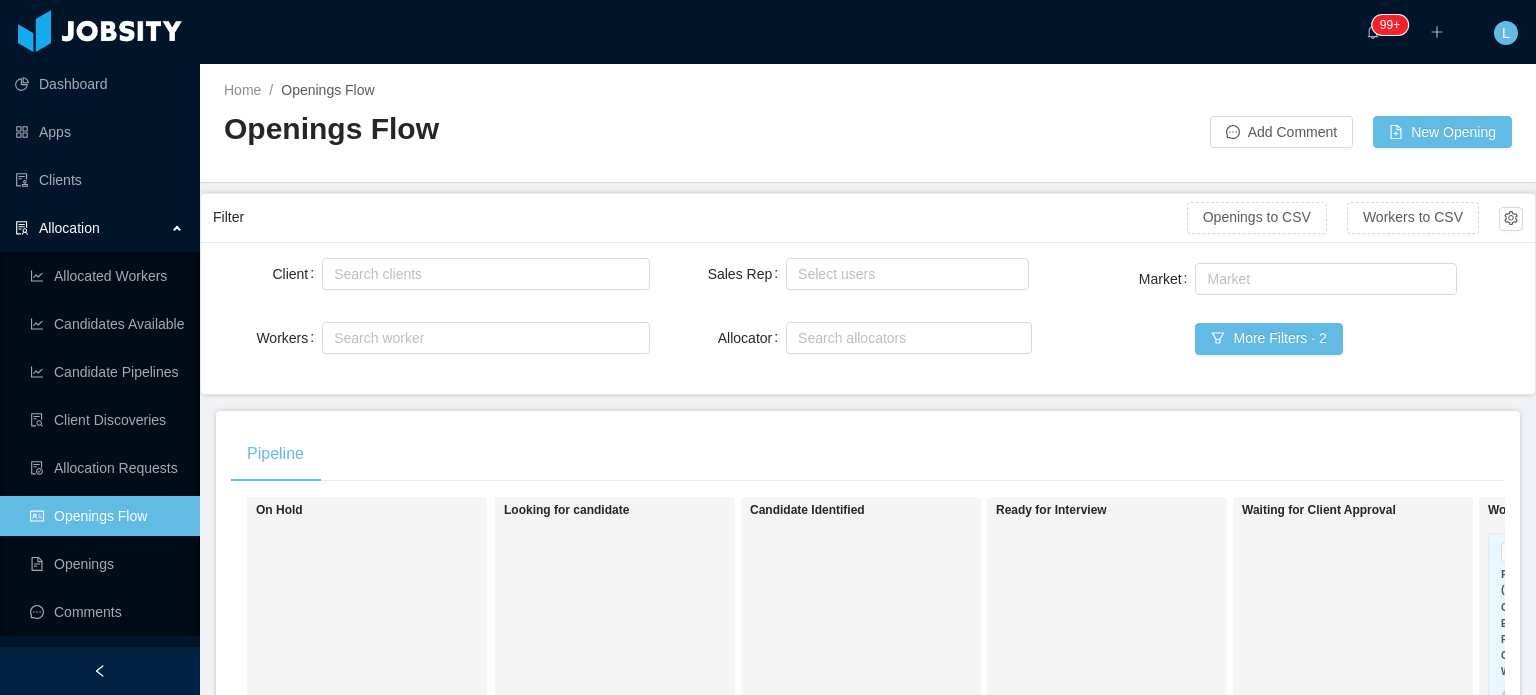 scroll, scrollTop: 0, scrollLeft: 0, axis: both 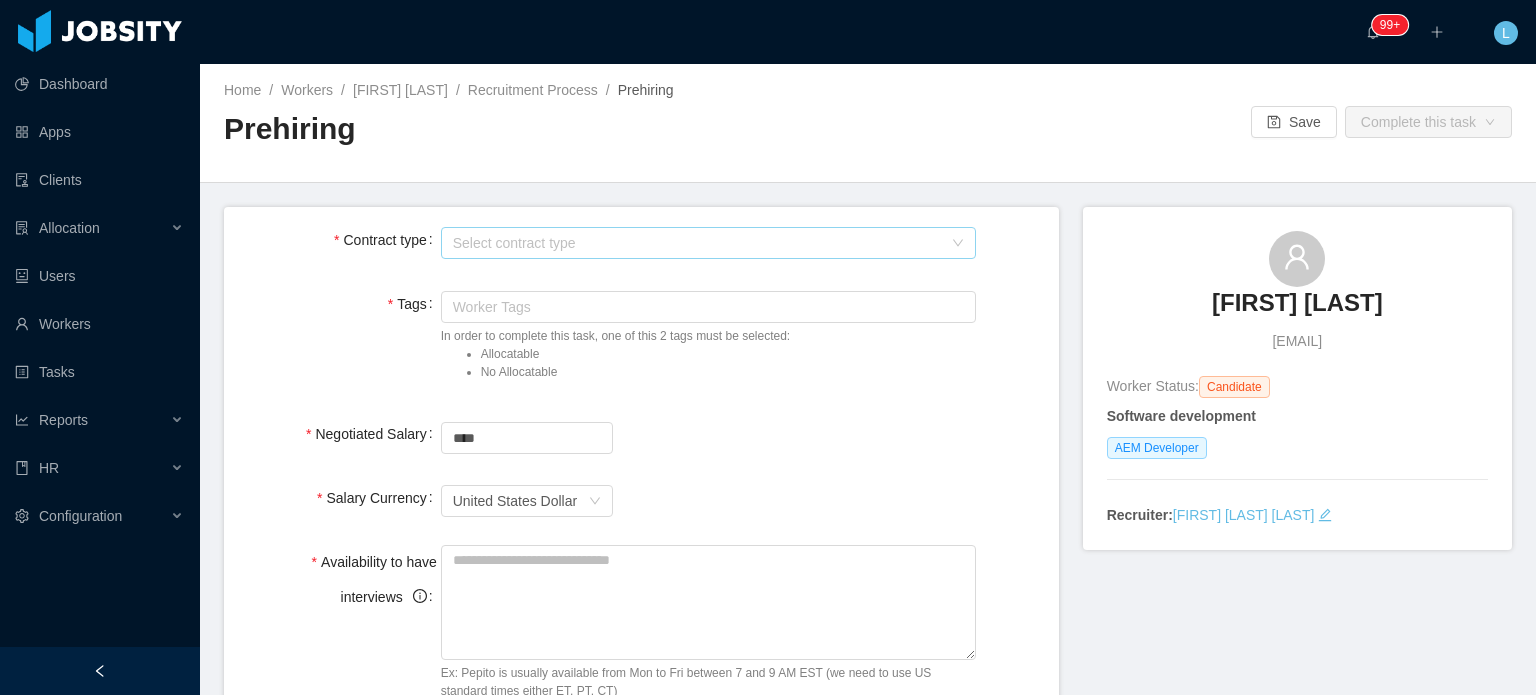 click on "Select contract type" at bounding box center (697, 243) 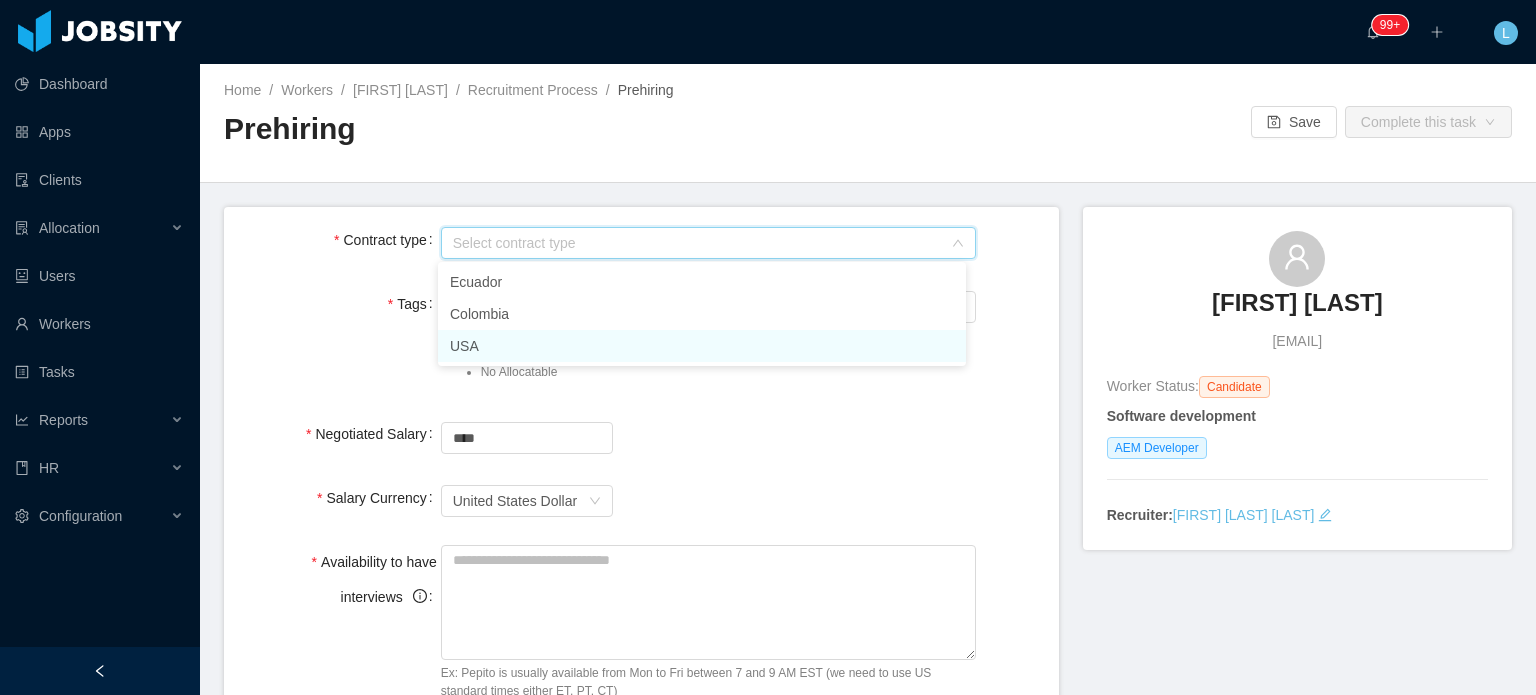 click on "USA" at bounding box center [702, 346] 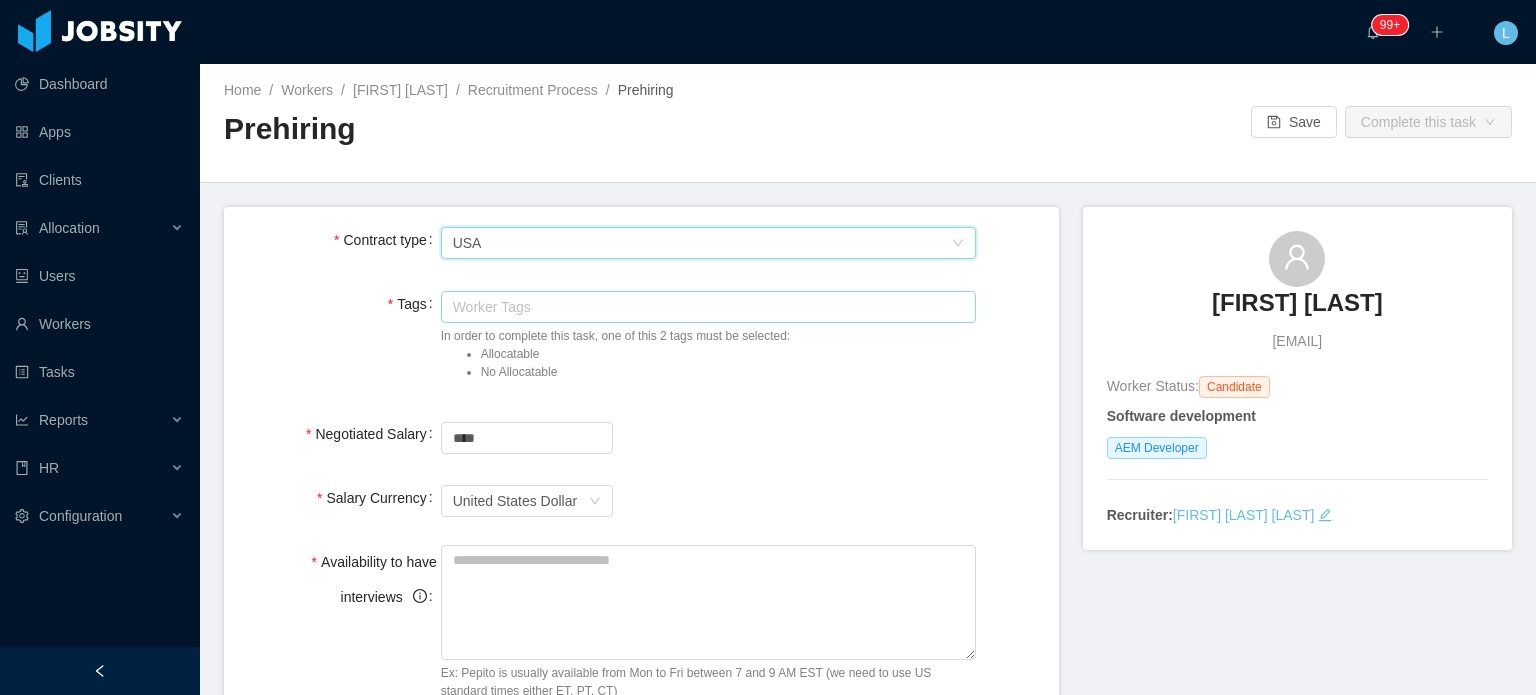 click on "Worker Tags" at bounding box center (704, 307) 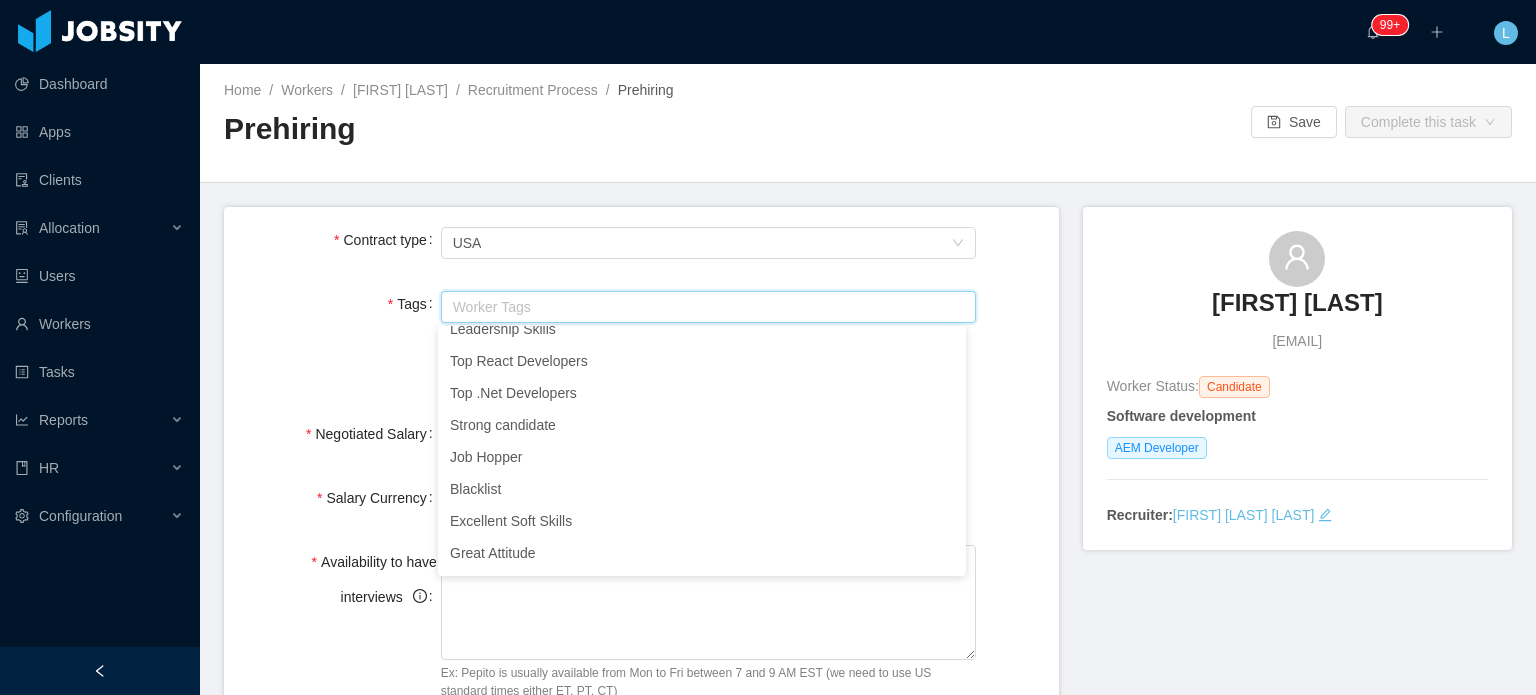 scroll, scrollTop: 188, scrollLeft: 0, axis: vertical 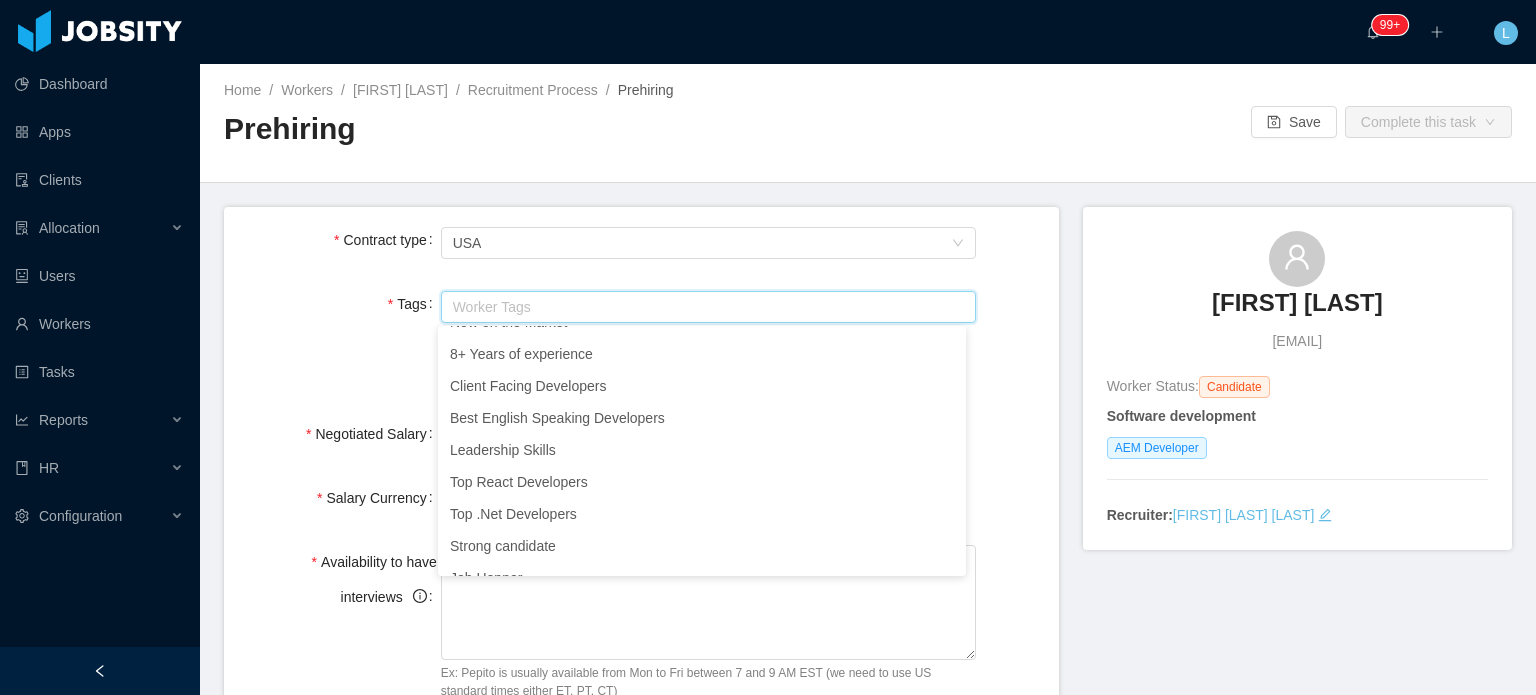 click on "Tags Worker Tags   In order to complete this task, one of this 2 tags must be selected: Allocatable No Allocatable" at bounding box center (641, 340) 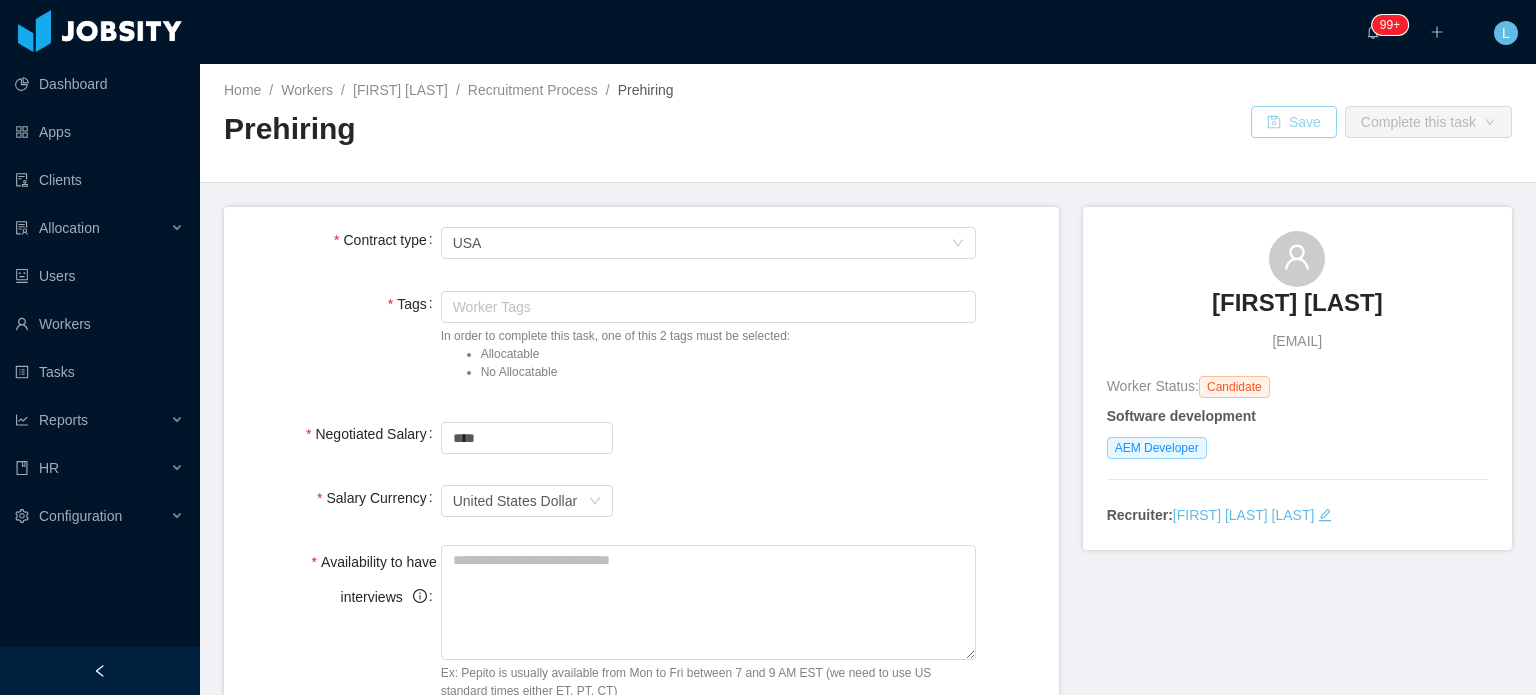 click on "Save" at bounding box center (1294, 122) 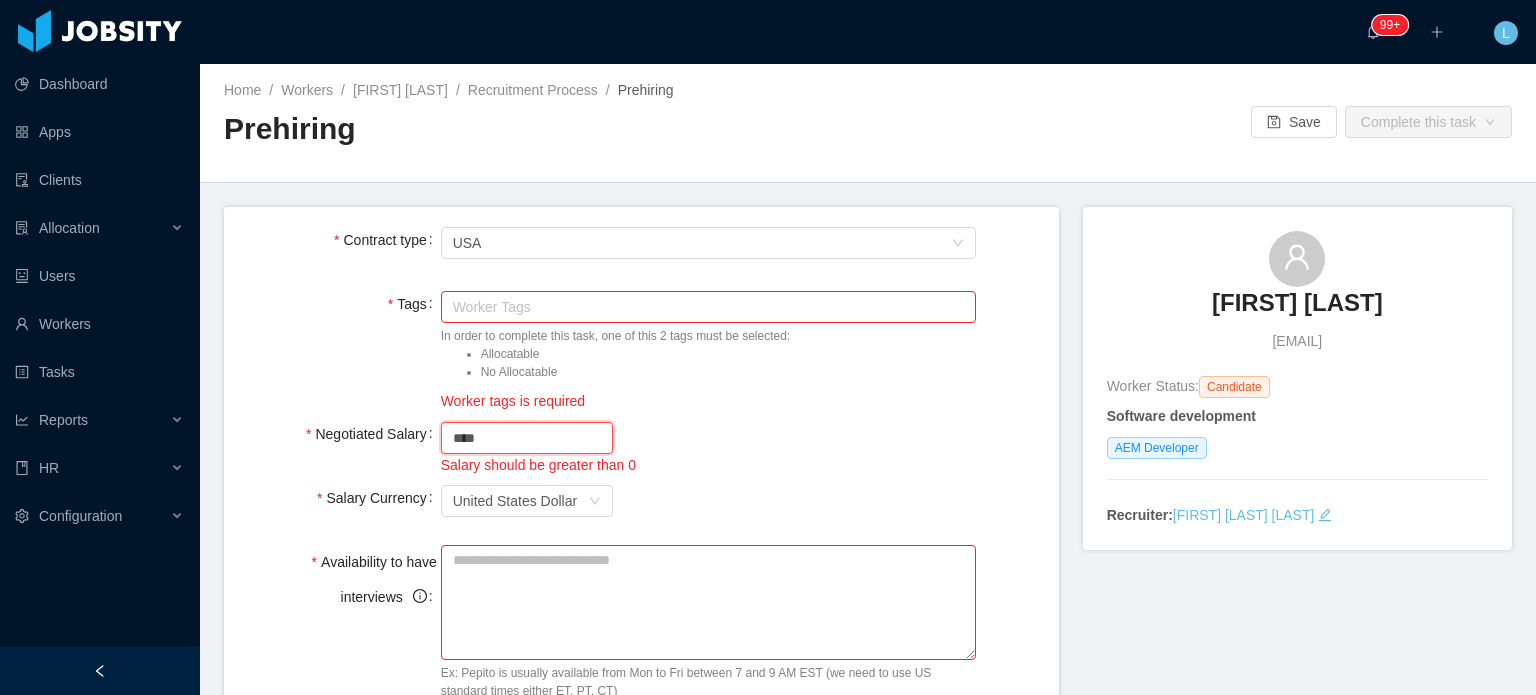 drag, startPoint x: 552, startPoint y: 430, endPoint x: 402, endPoint y: 426, distance: 150.05333 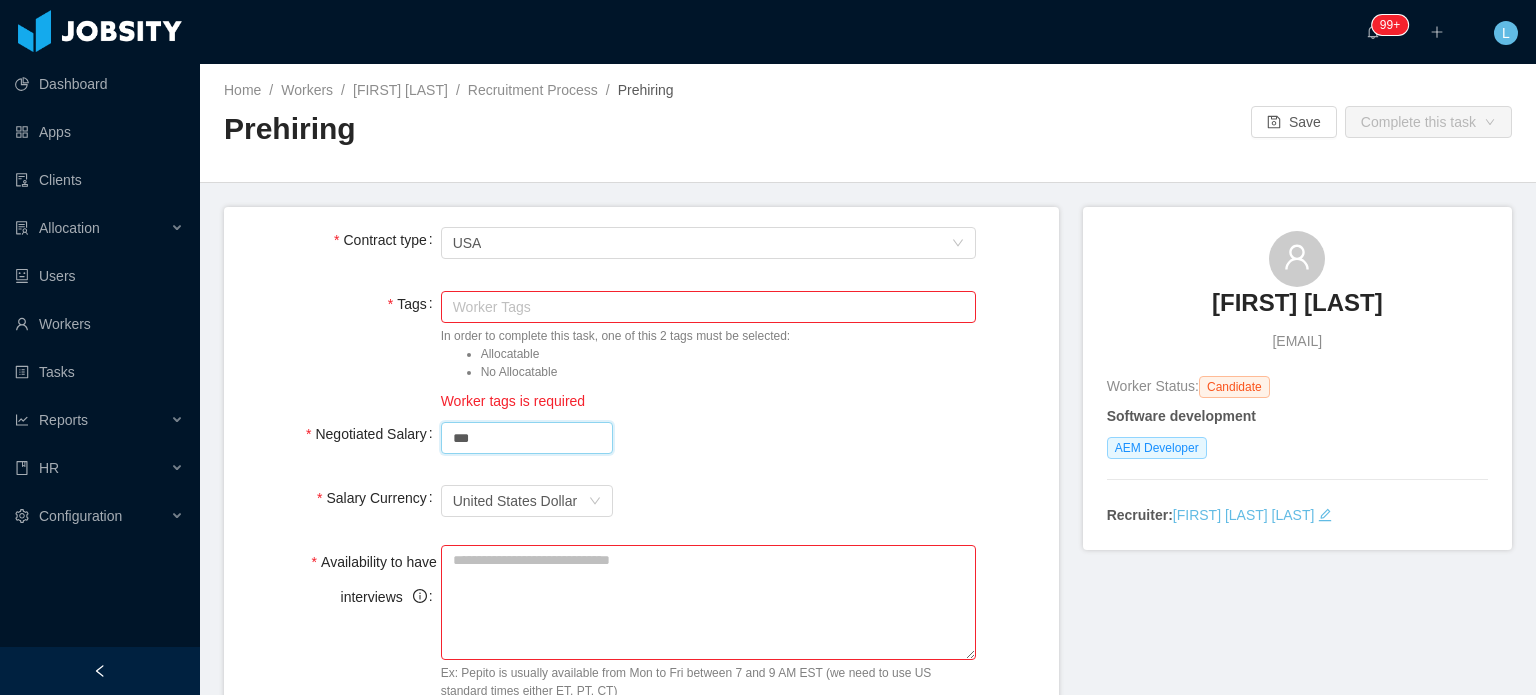type on "***" 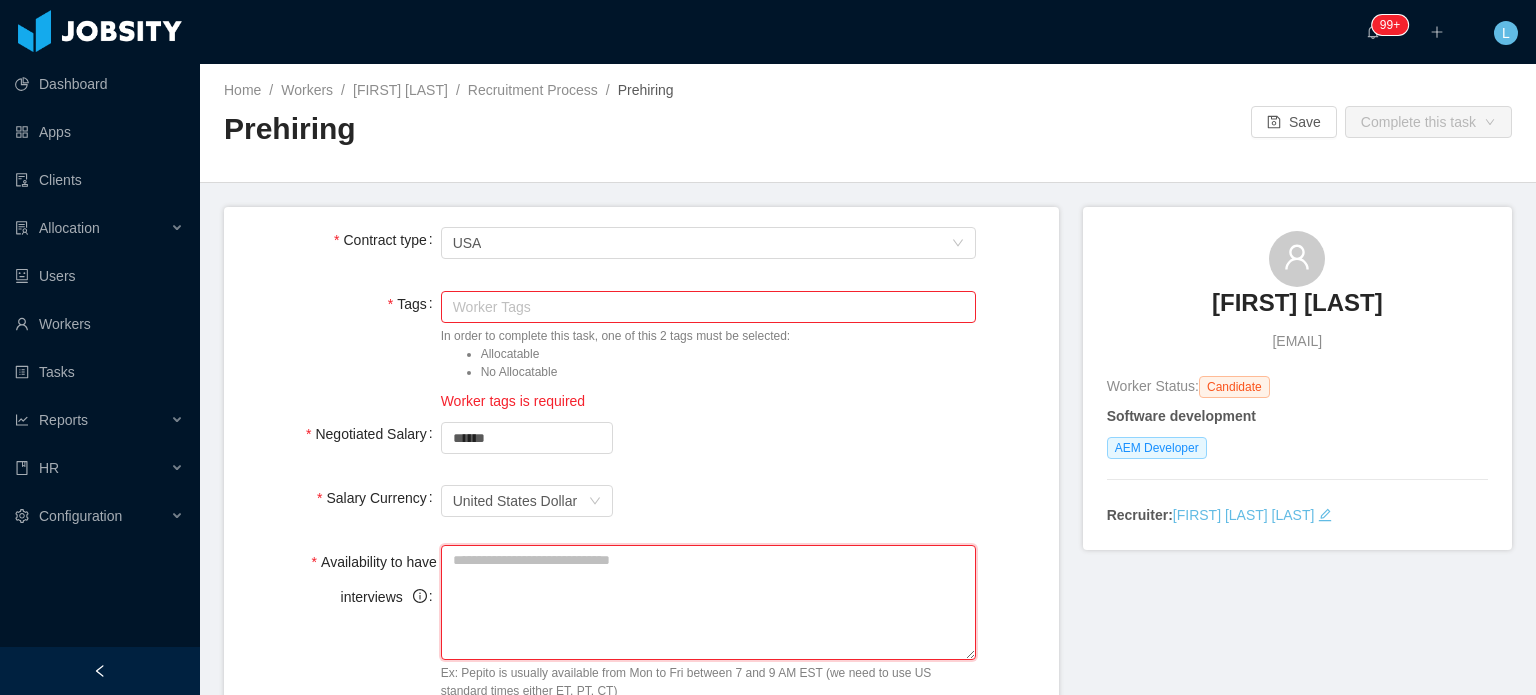 click on "Availability to have interviews" at bounding box center (708, 602) 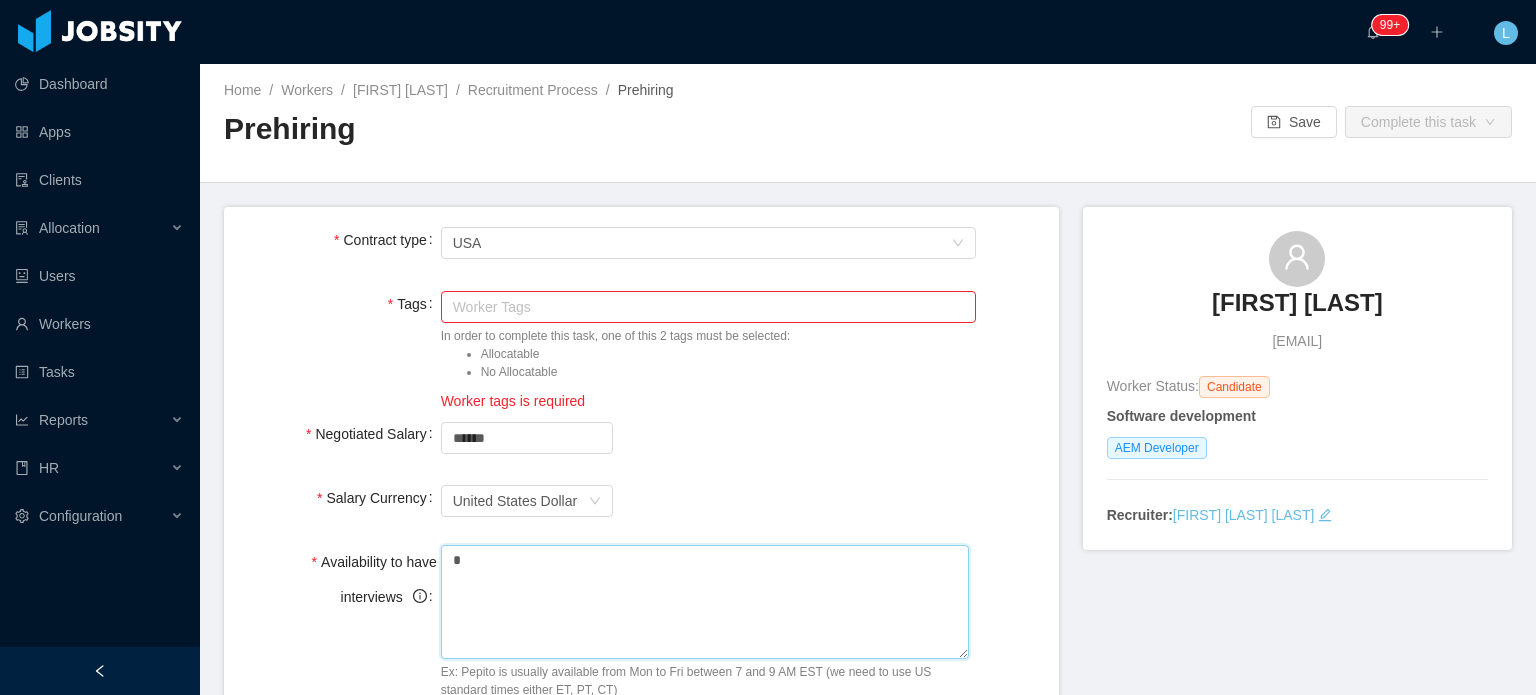 click on "Worker Tags" at bounding box center [704, 307] 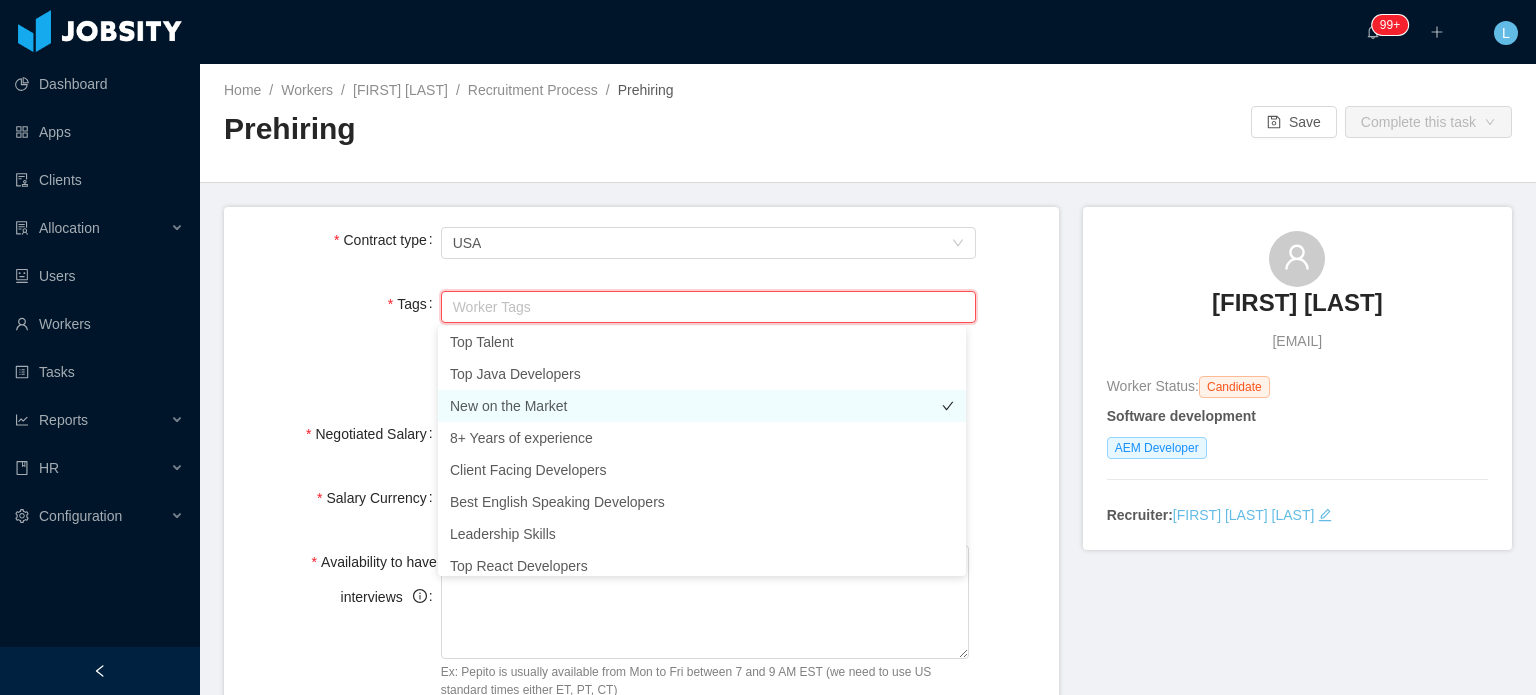 click on "New on the Market" at bounding box center [702, 406] 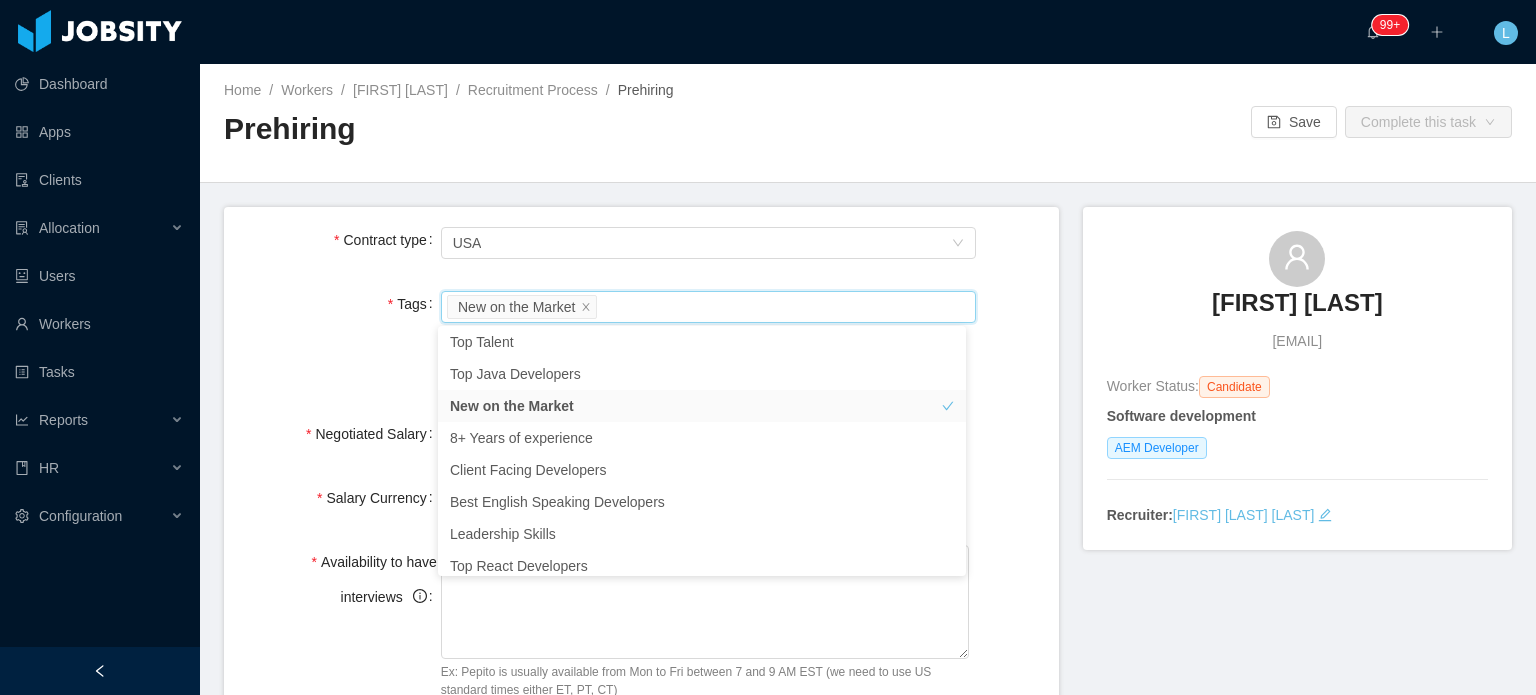 click on "Tags Worker Tags New on the Market   In order to complete this task, one of this 2 tags must be selected: Allocatable No Allocatable Worker tags is required" at bounding box center [641, 349] 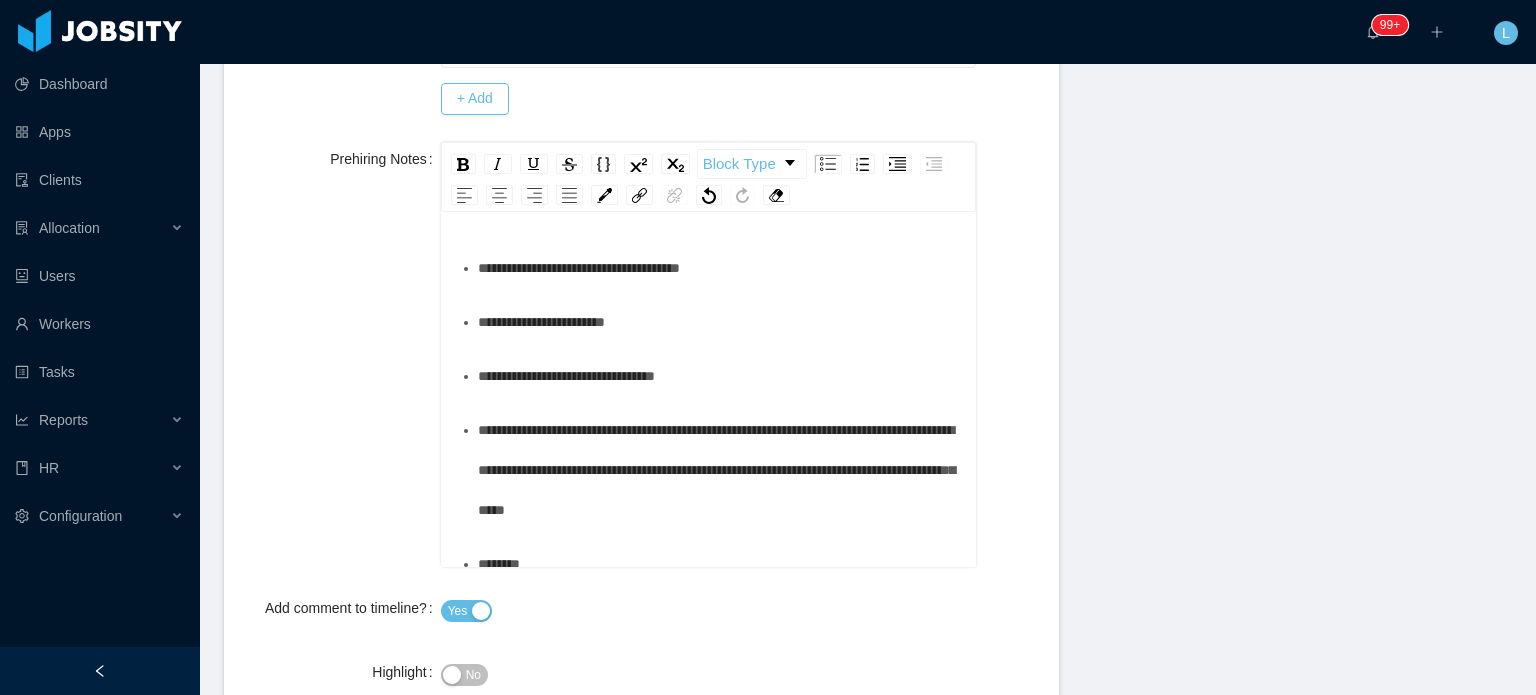 scroll, scrollTop: 800, scrollLeft: 0, axis: vertical 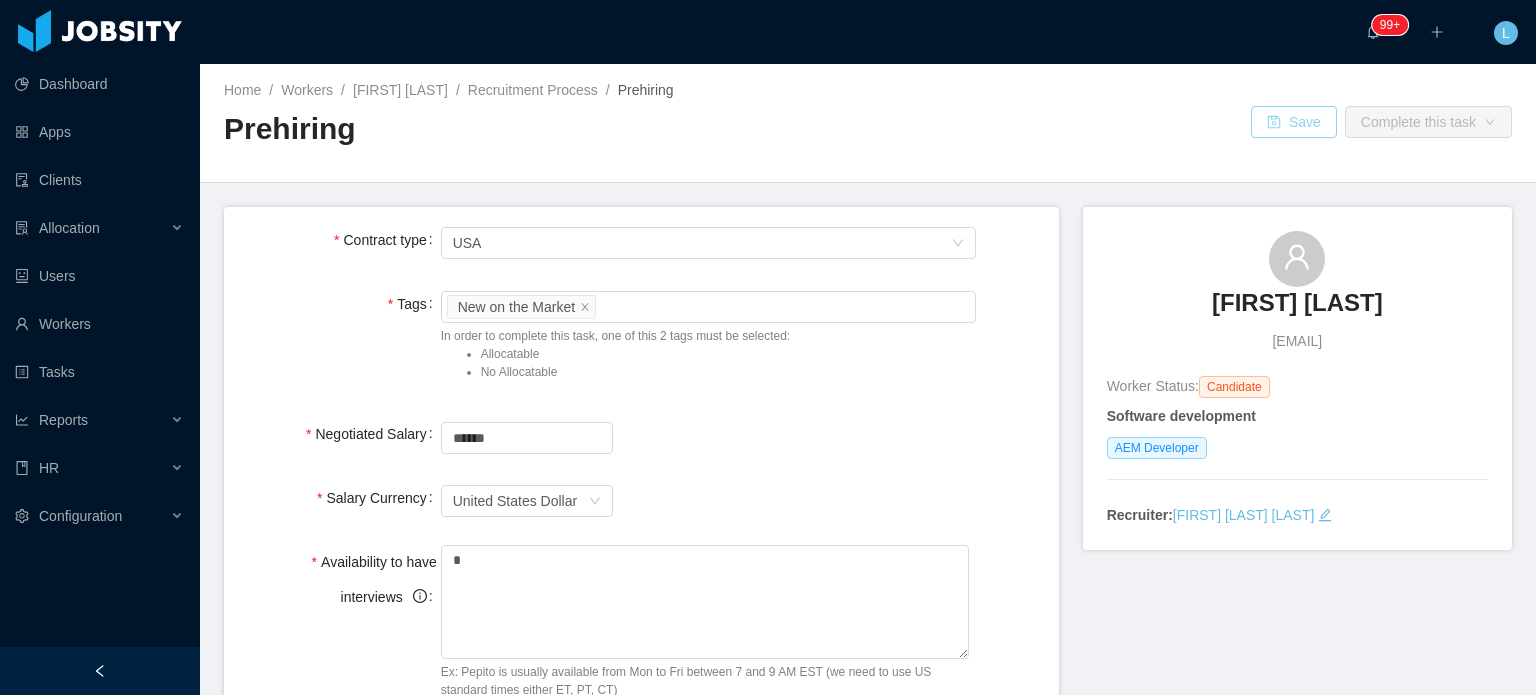 click on "Save" at bounding box center (1294, 122) 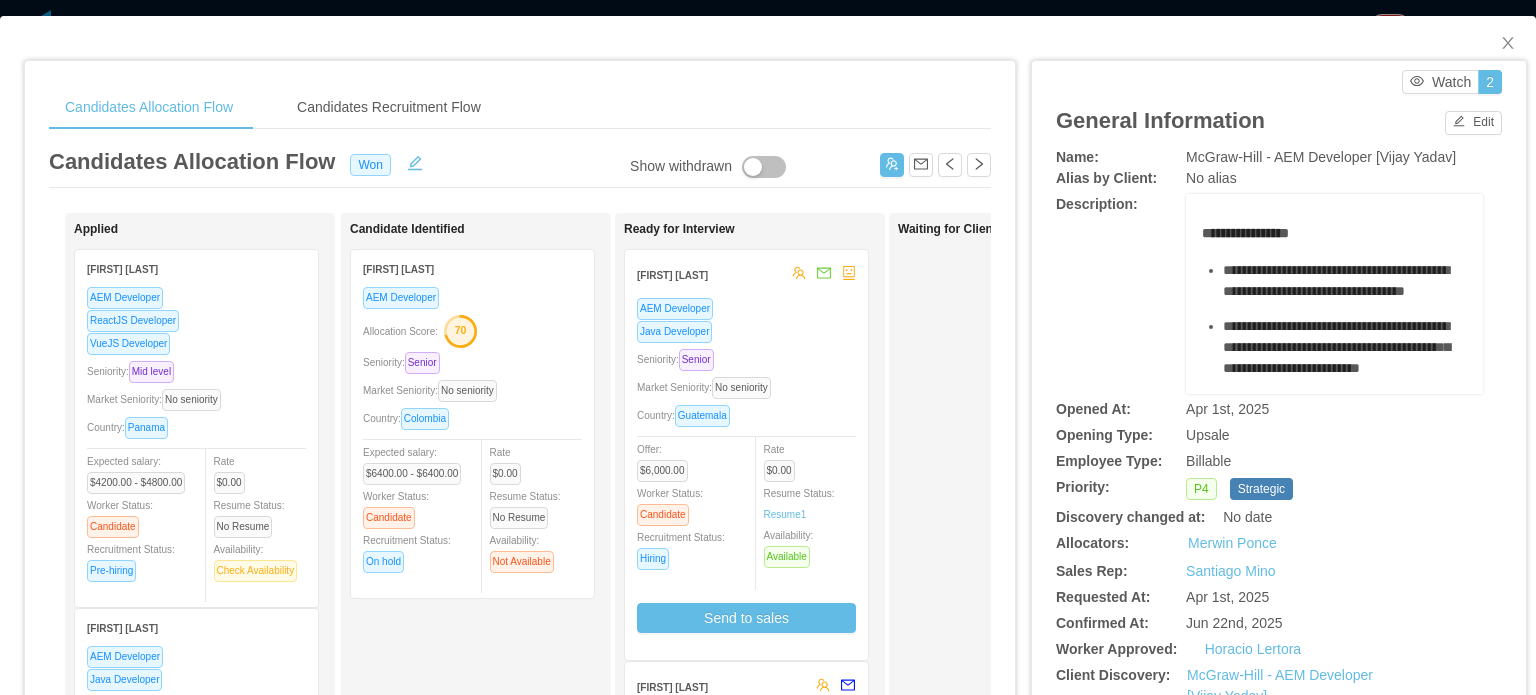 scroll, scrollTop: 0, scrollLeft: 0, axis: both 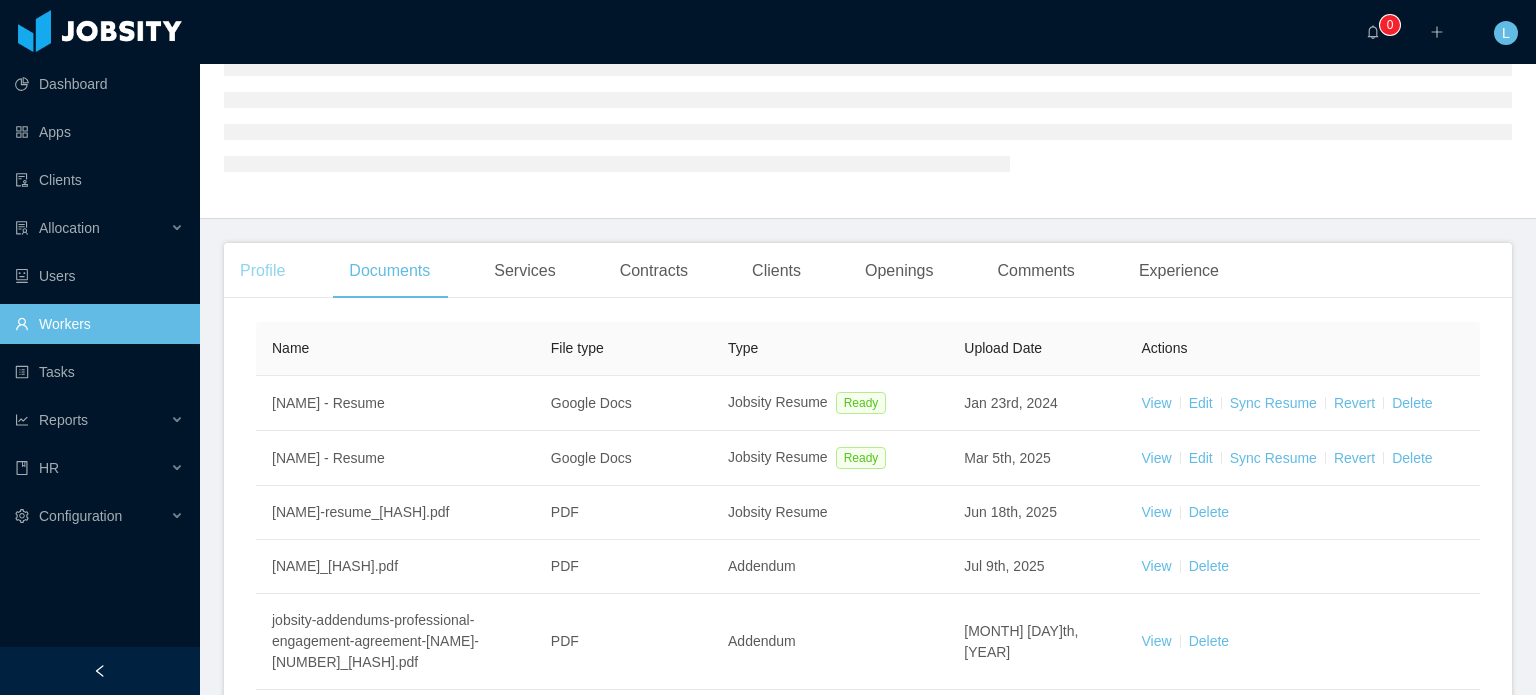 click on "Profile" at bounding box center (262, 271) 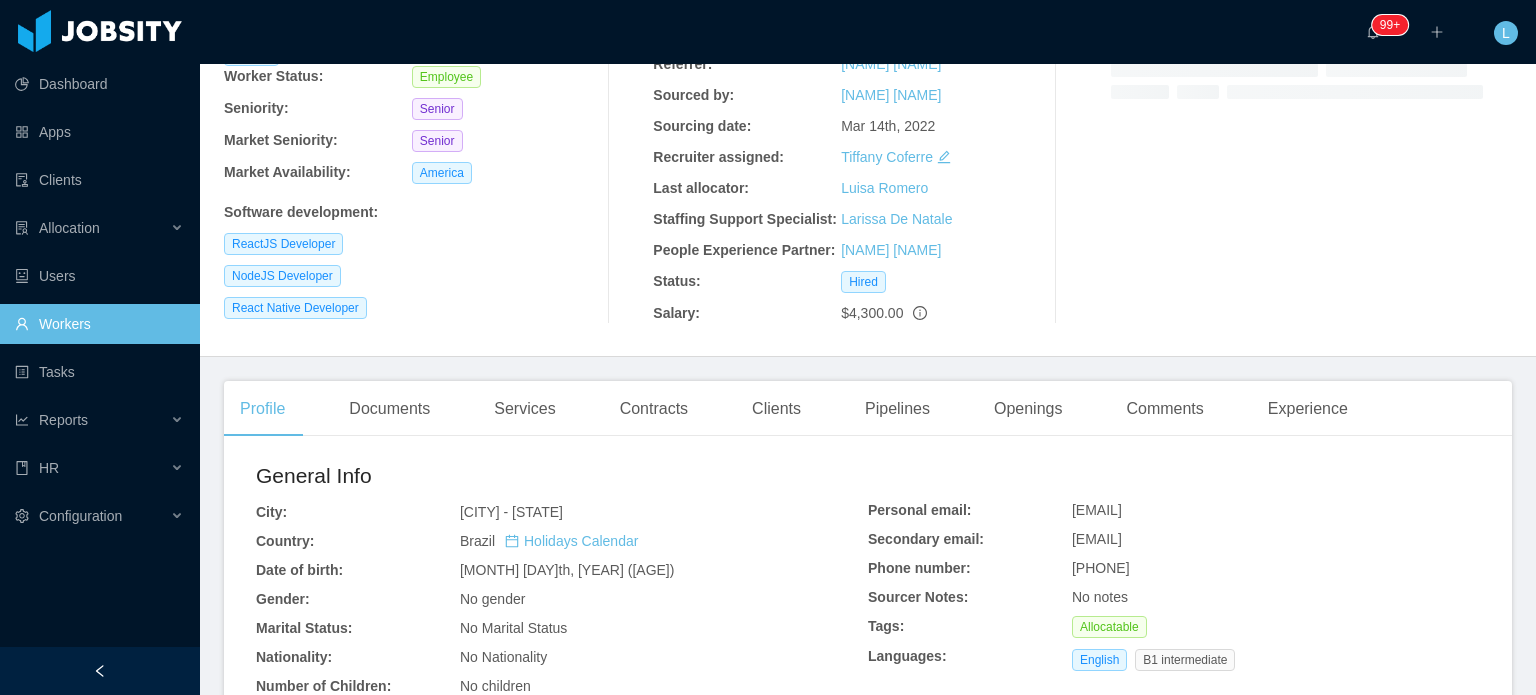 click on "[FIRST]_[LAST]@outlook.com" at bounding box center (511, 512) 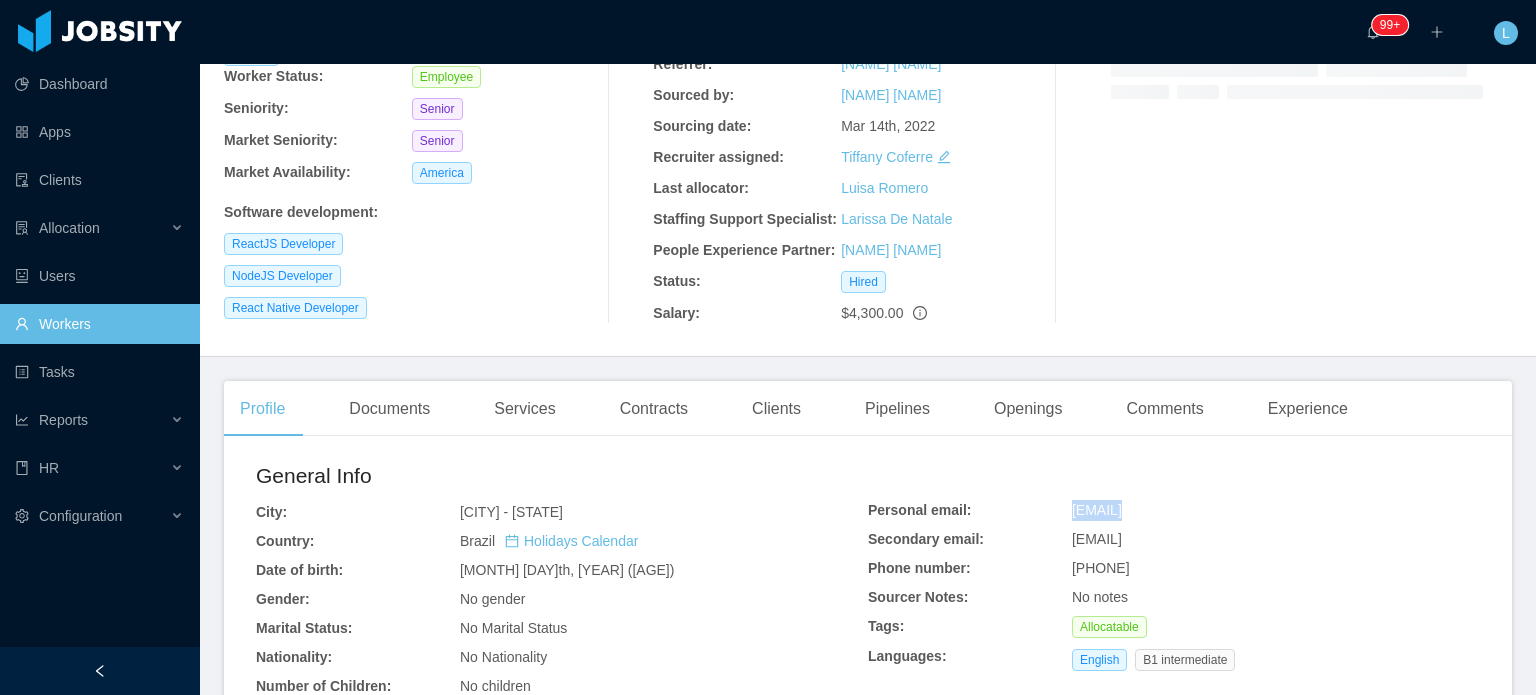 click on "daniel_sousa.p@outlook.com" at bounding box center (511, 512) 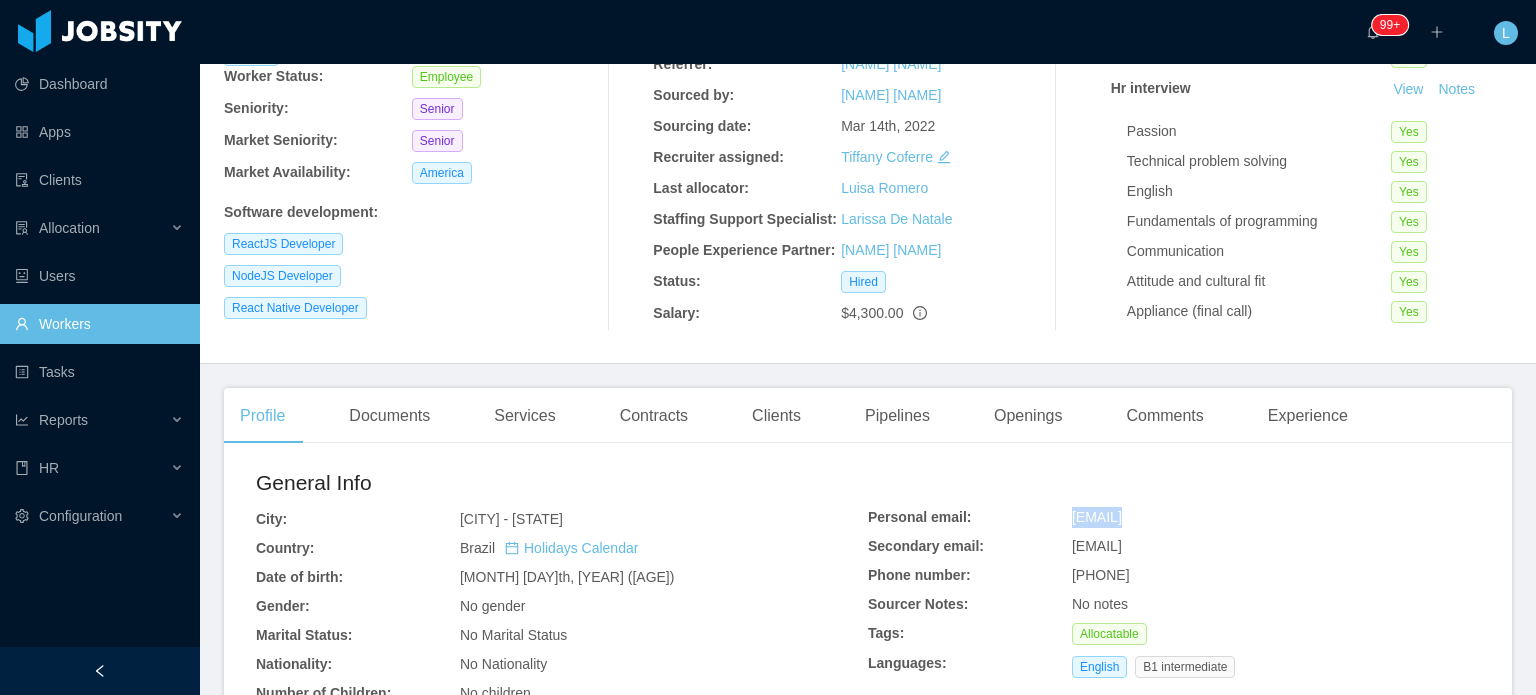 copy on "daniel_sousa.p@outlook.com" 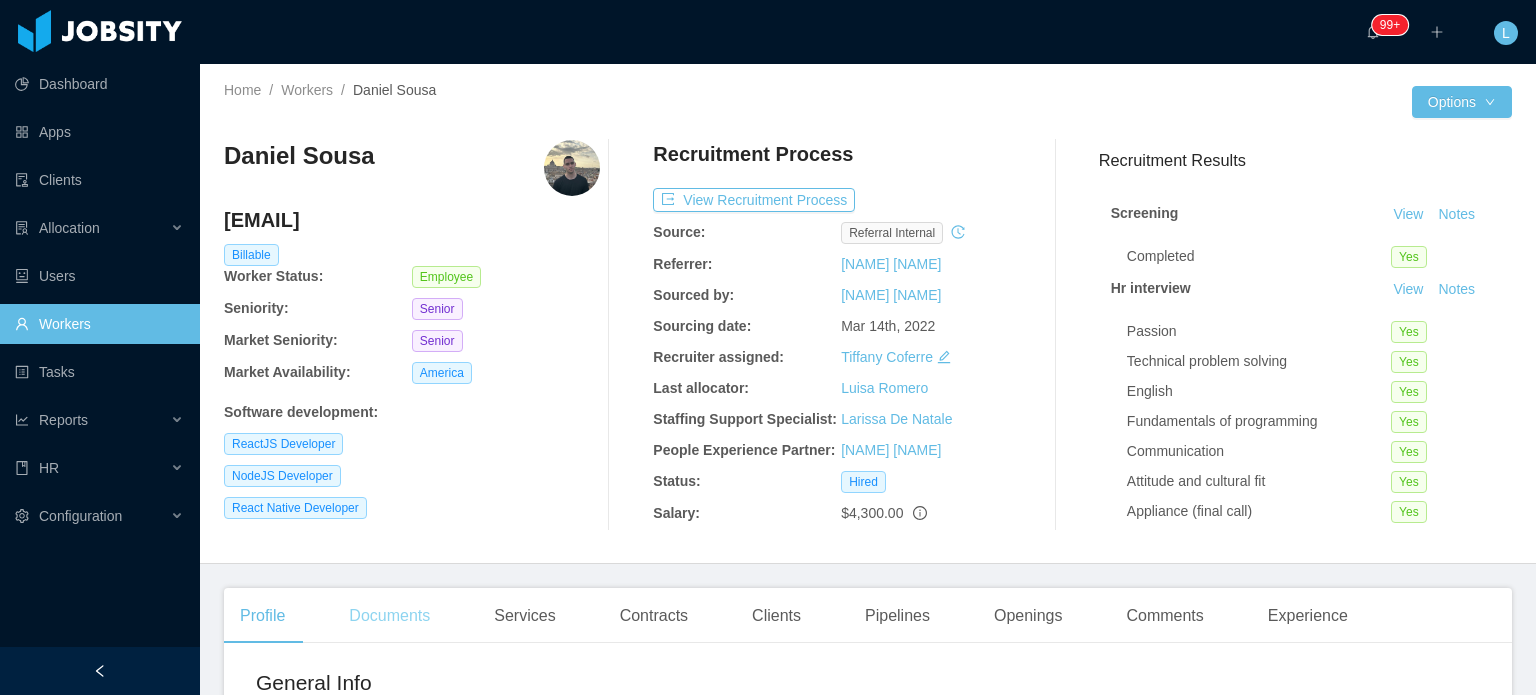 scroll, scrollTop: 0, scrollLeft: 0, axis: both 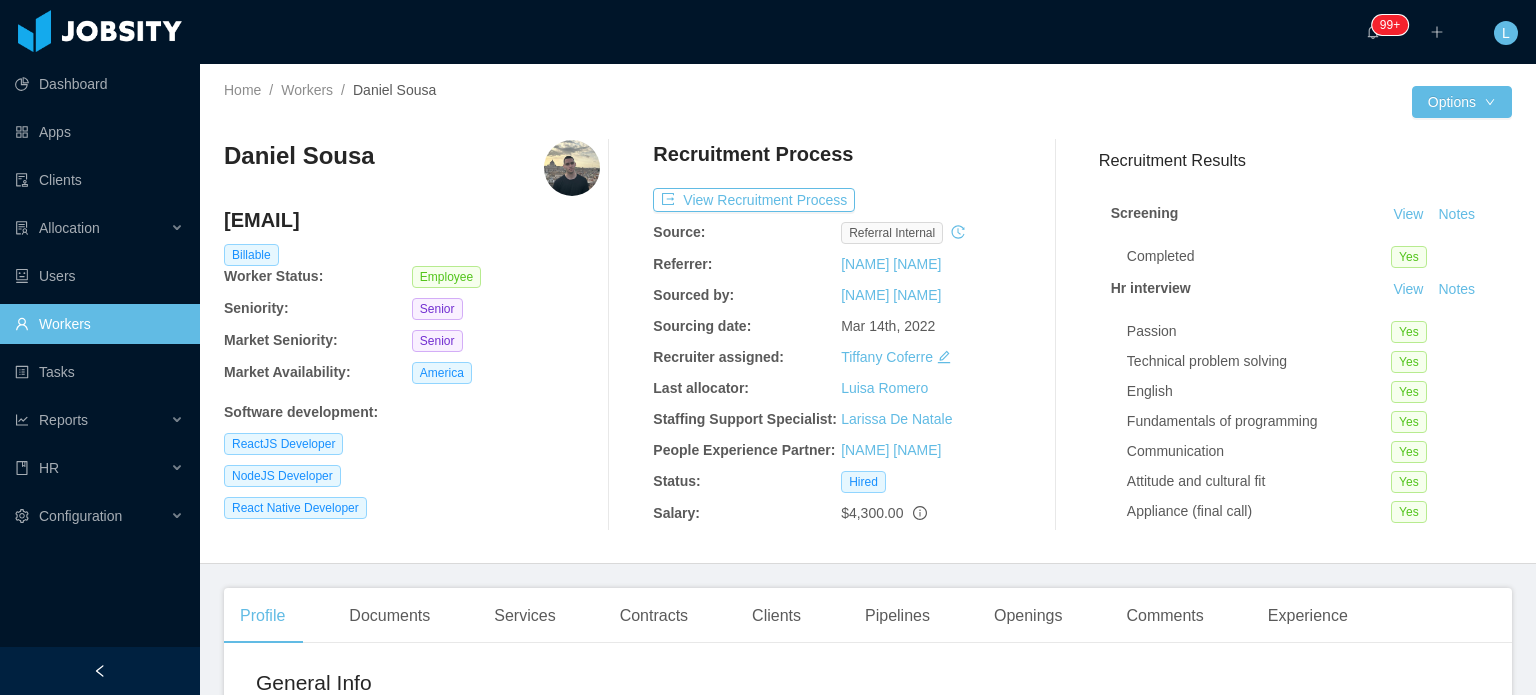 click on "daniel.sousa@jobsity.com" at bounding box center (412, 220) 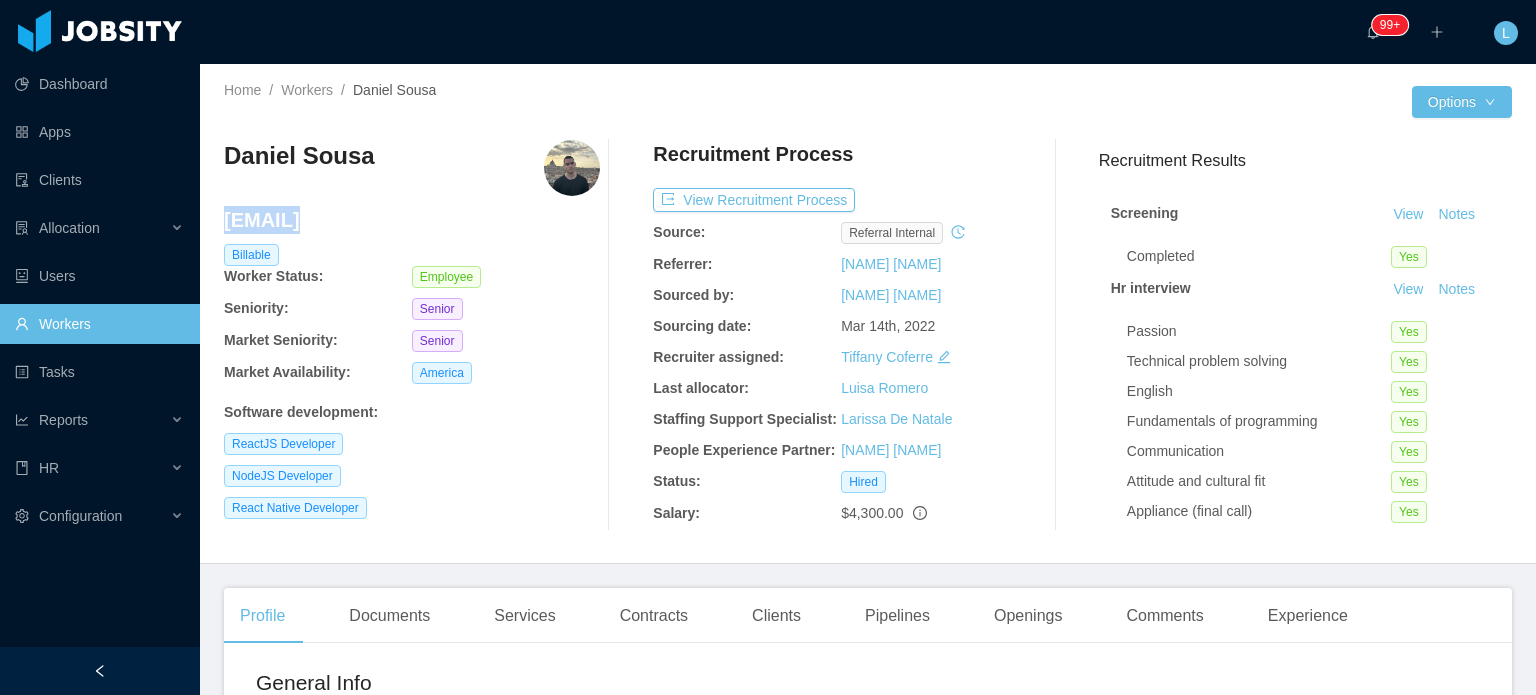 click on "daniel.sousa@jobsity.com" at bounding box center [412, 220] 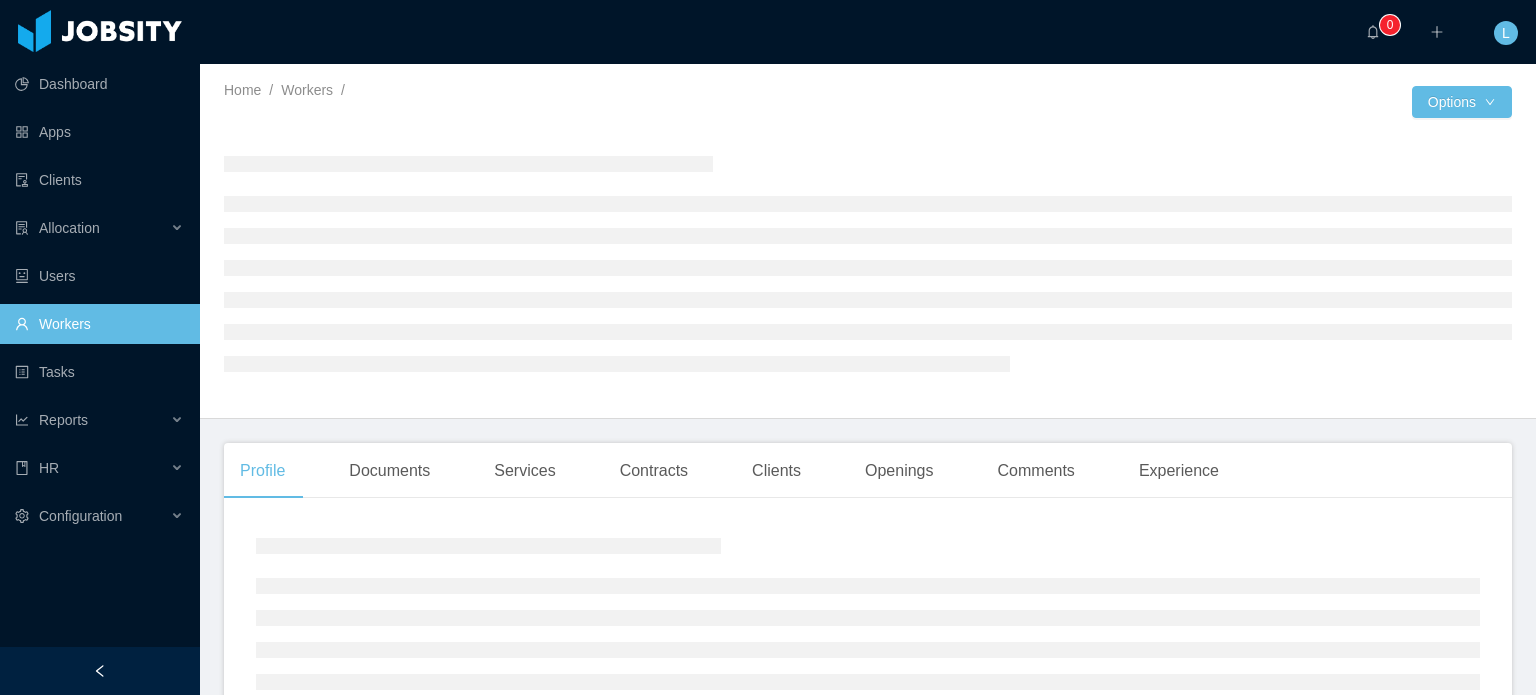 scroll, scrollTop: 0, scrollLeft: 0, axis: both 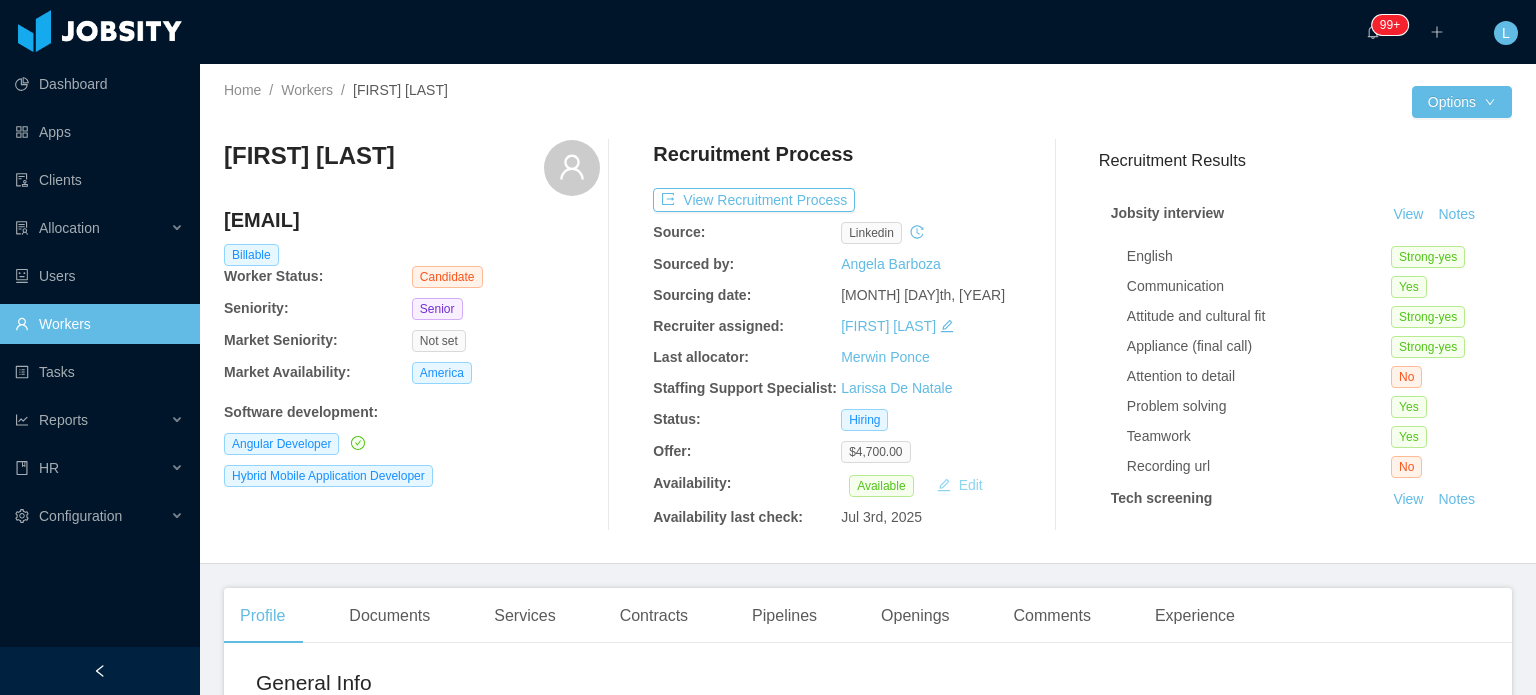click on "Edit" at bounding box center (960, 485) 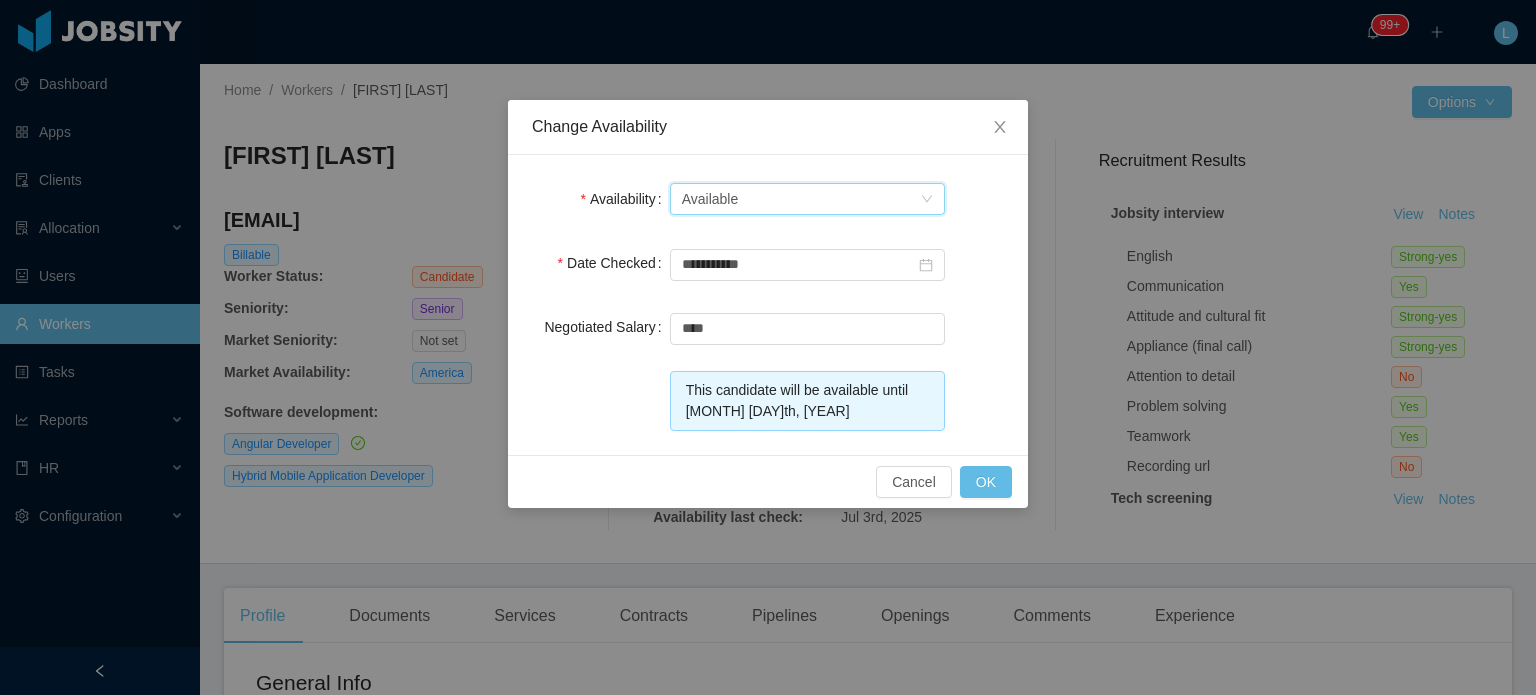 click on "Available" at bounding box center [710, 199] 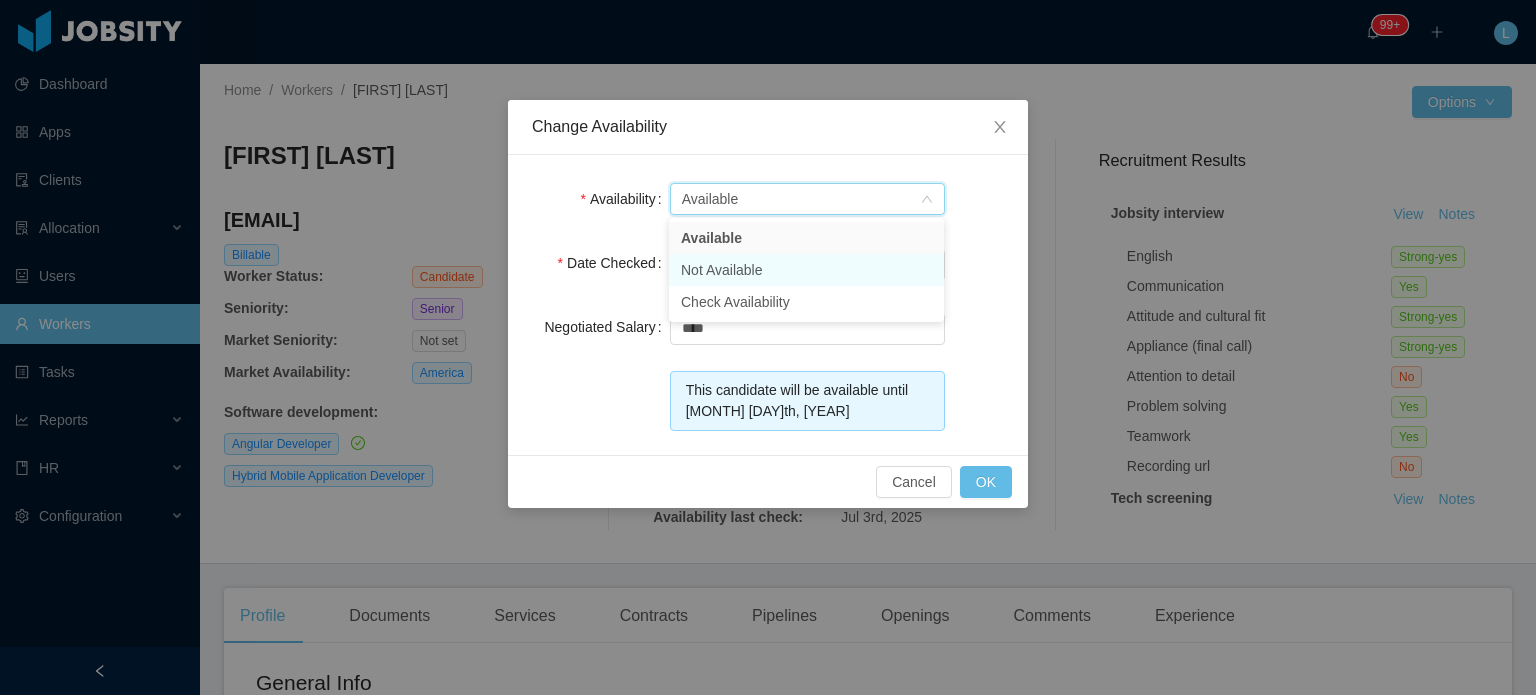 click on "Not Available" at bounding box center (806, 270) 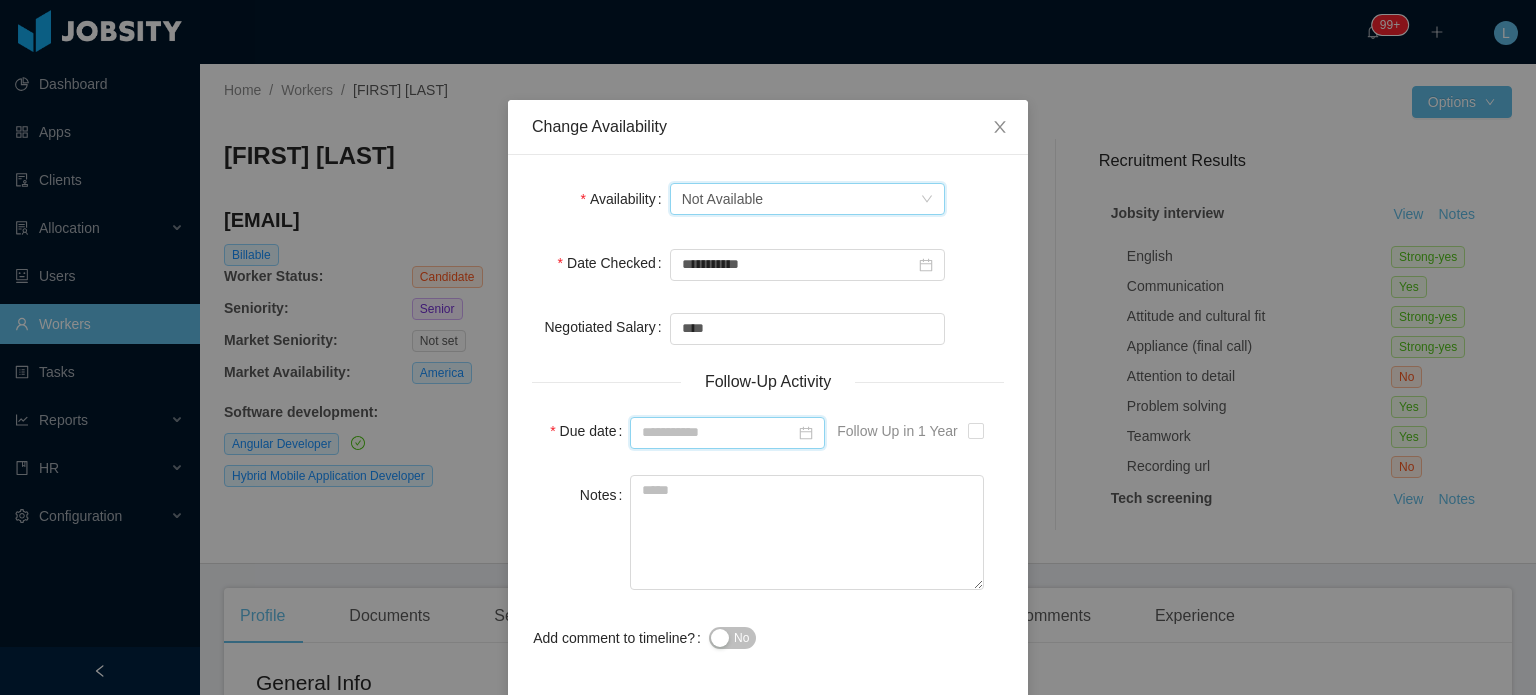 click at bounding box center (727, 433) 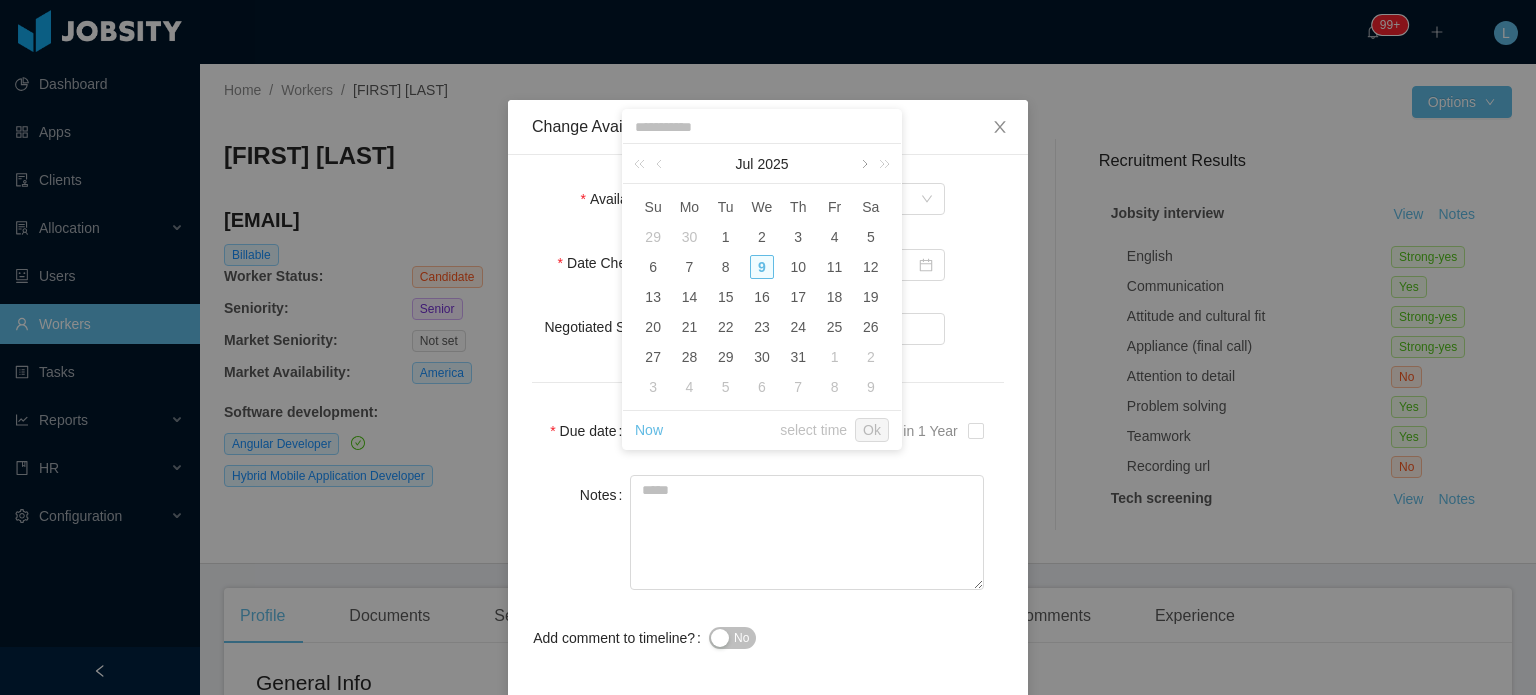 click at bounding box center (863, 164) 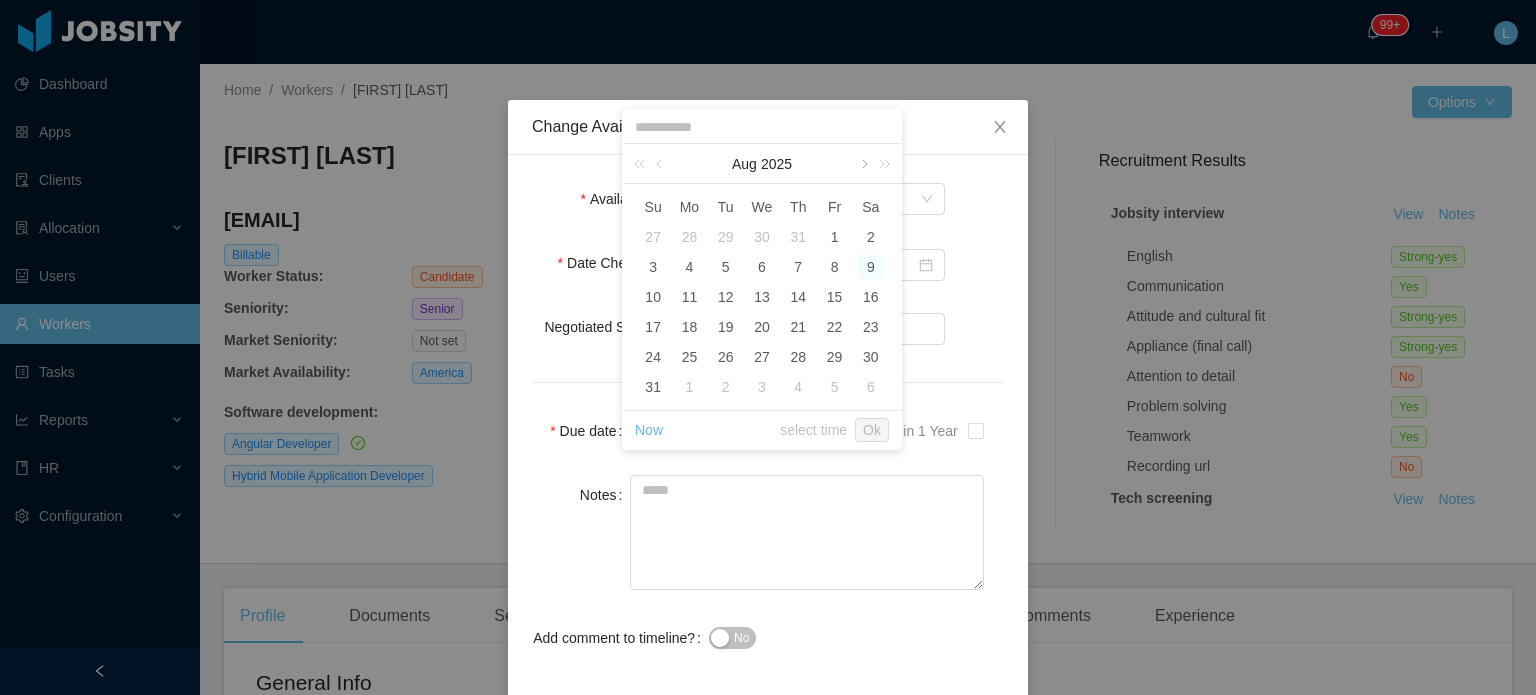click at bounding box center [863, 164] 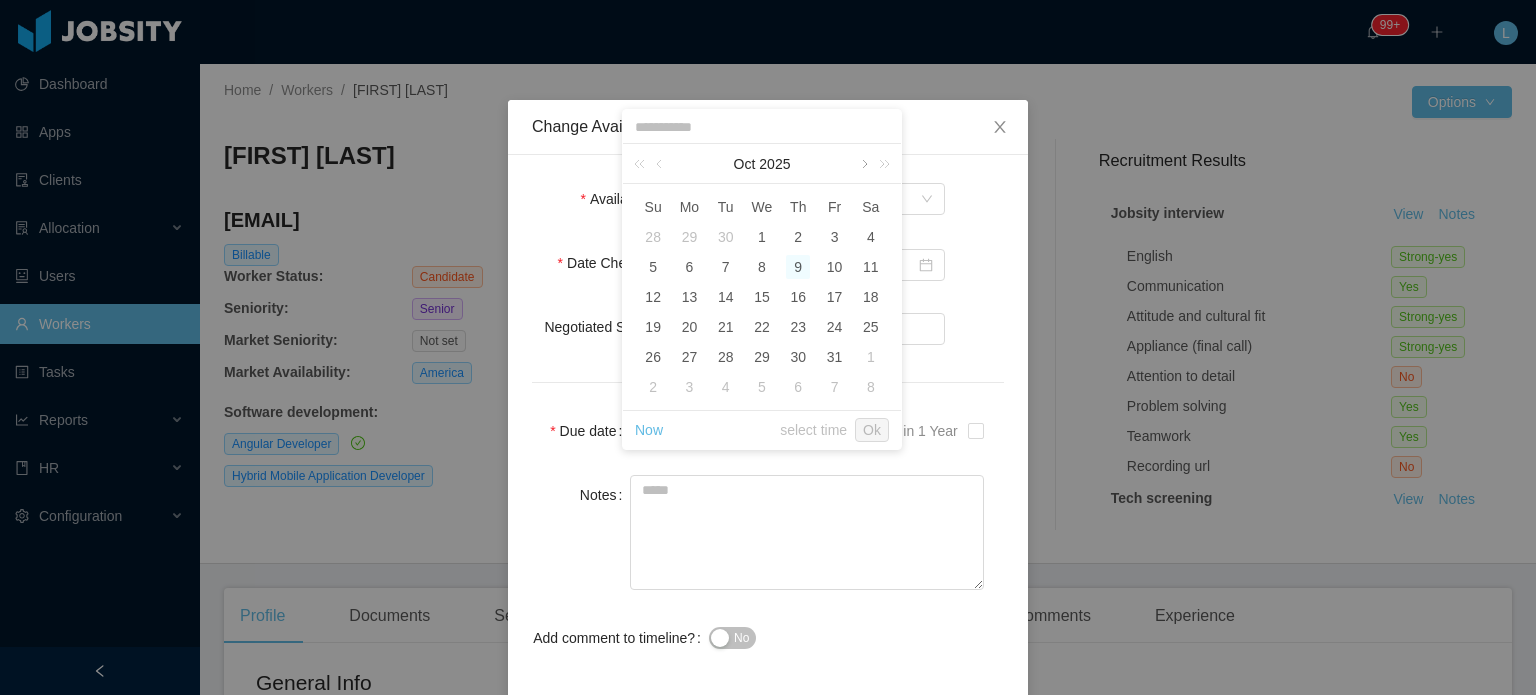 click at bounding box center (863, 164) 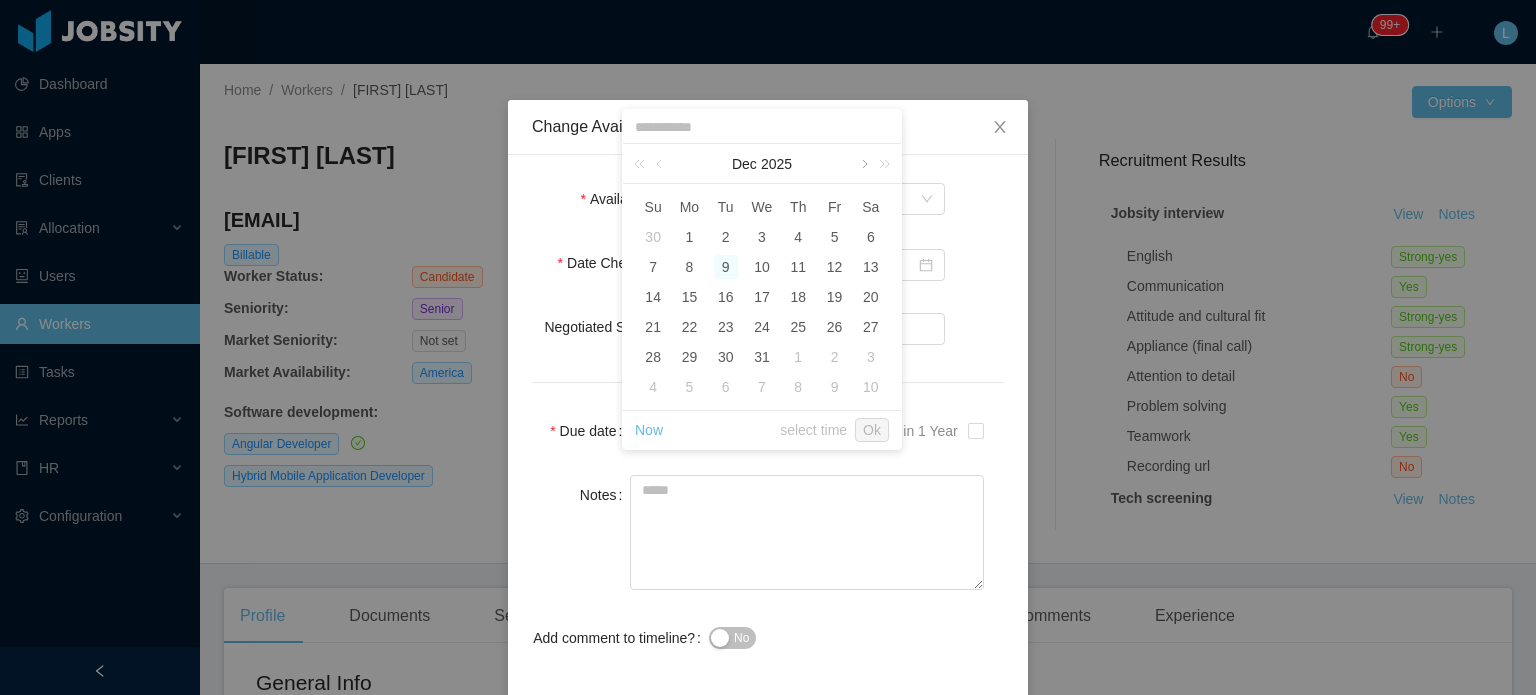 click at bounding box center [863, 164] 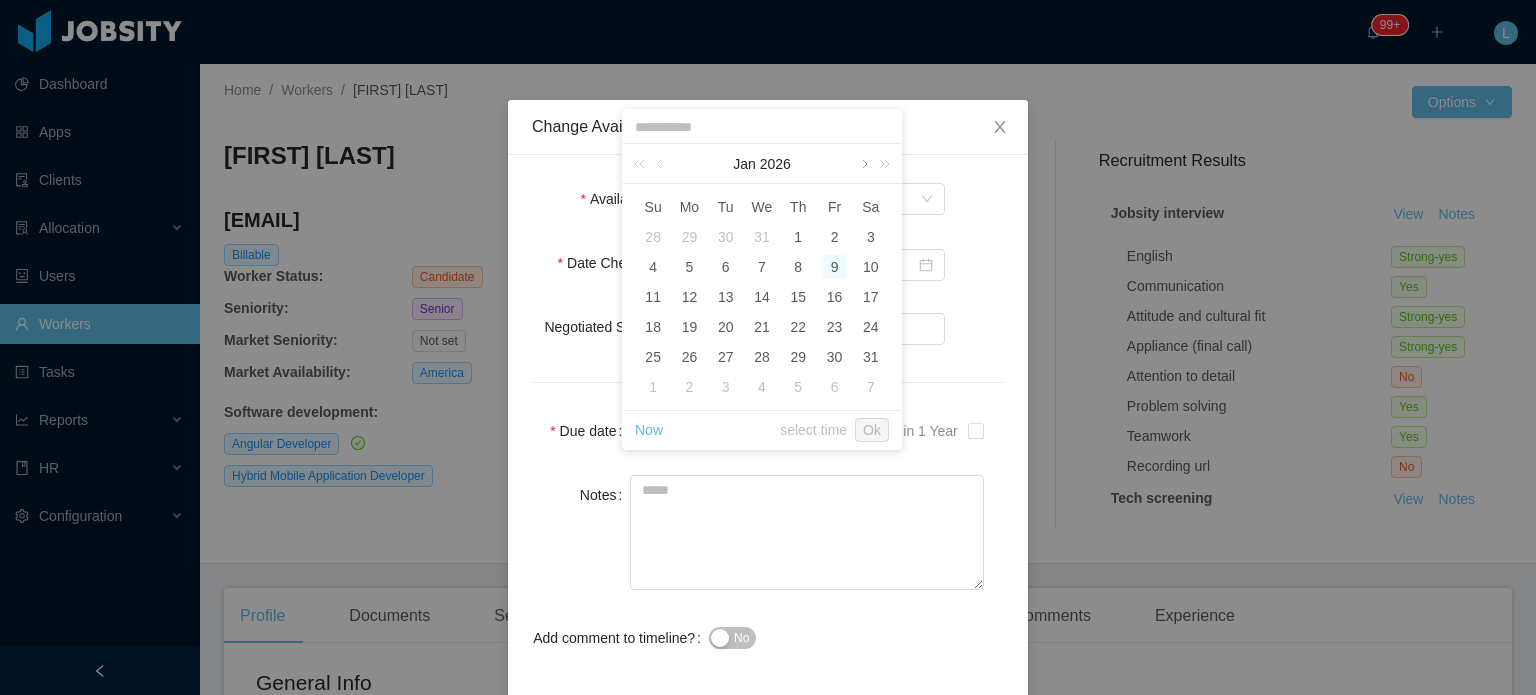 click at bounding box center (863, 164) 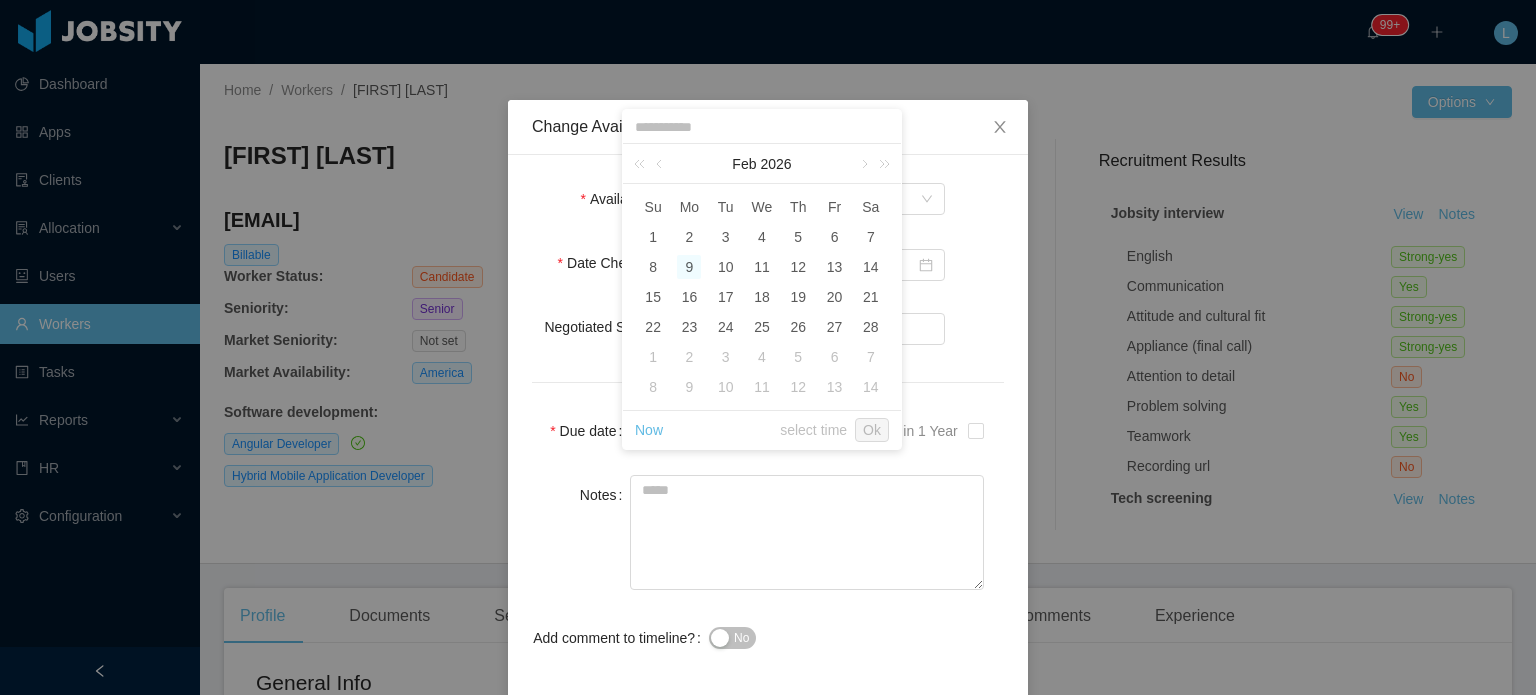 click on "16" at bounding box center (689, 237) 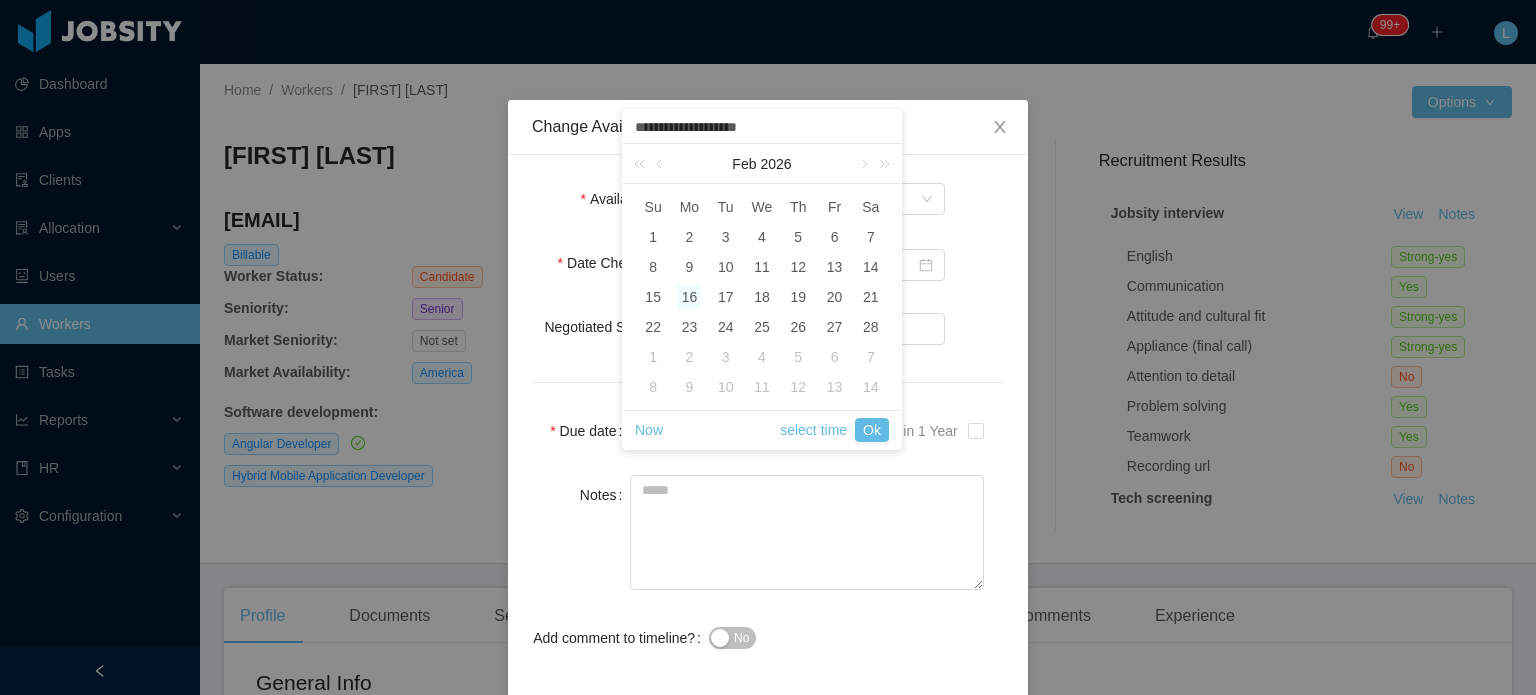 click on "16" at bounding box center (689, 297) 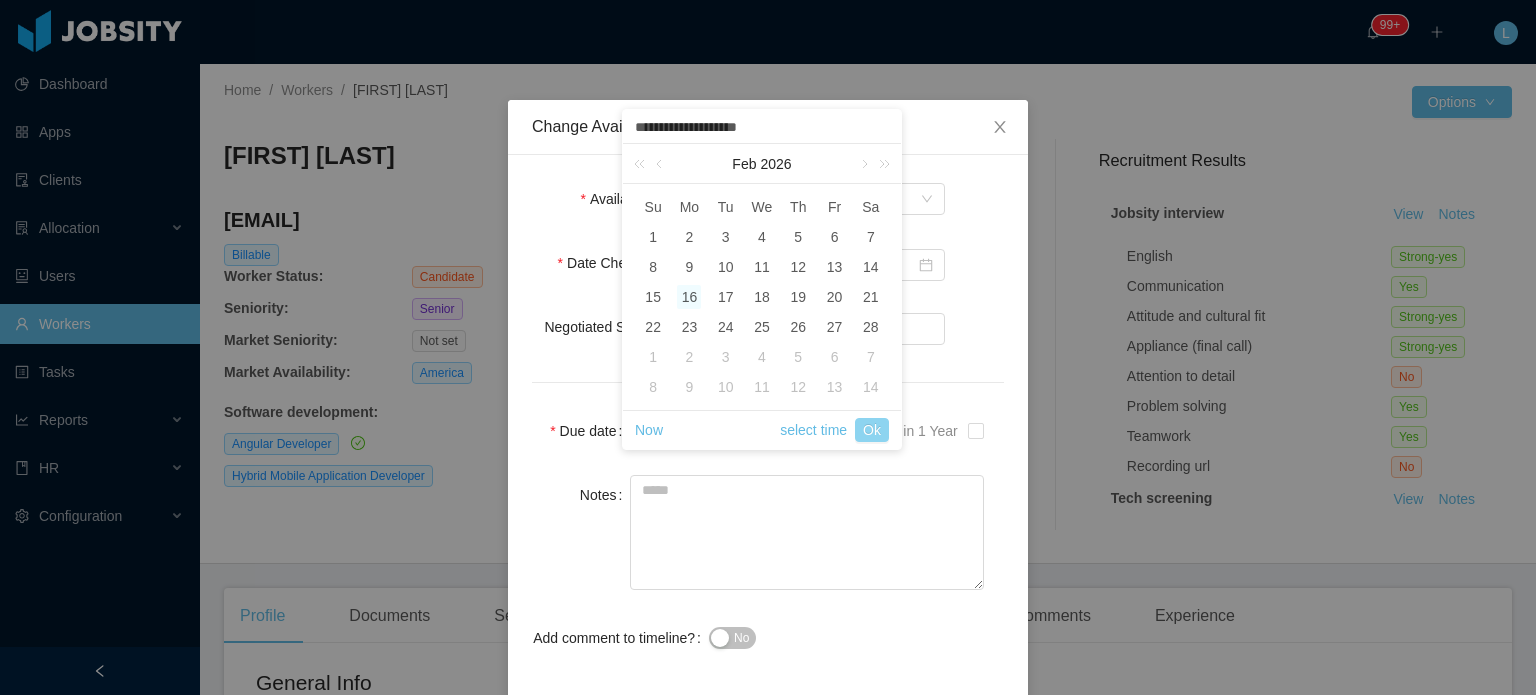 click on "Ok" at bounding box center [872, 430] 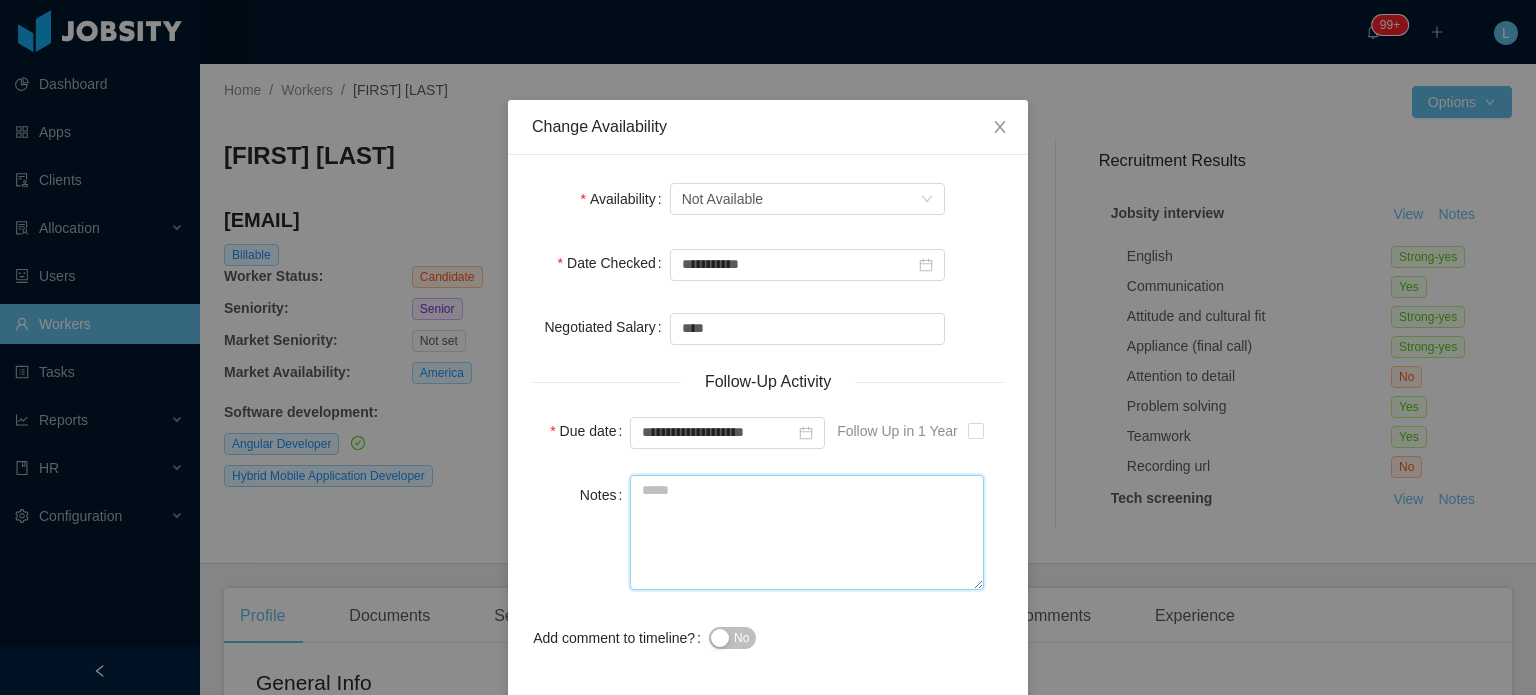 click on "Notes" at bounding box center (807, 532) 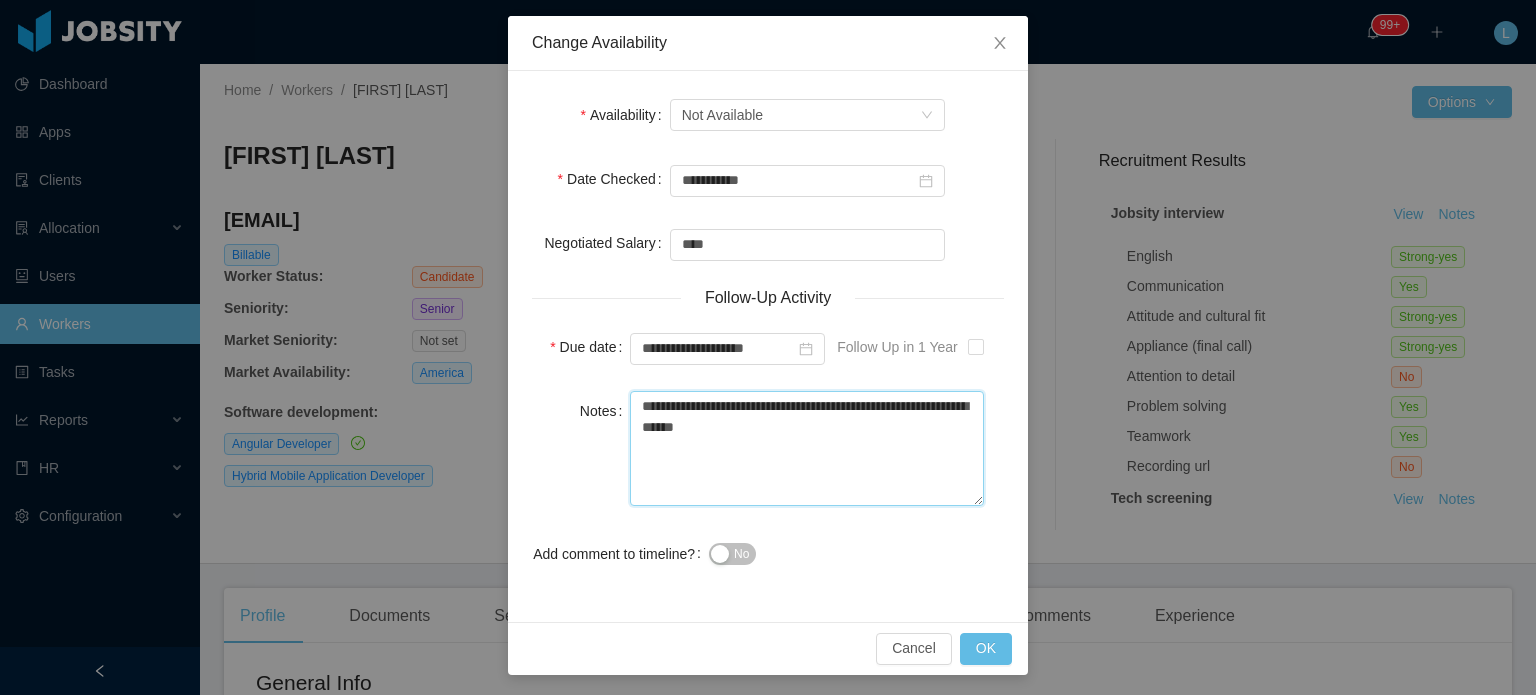 scroll, scrollTop: 87, scrollLeft: 0, axis: vertical 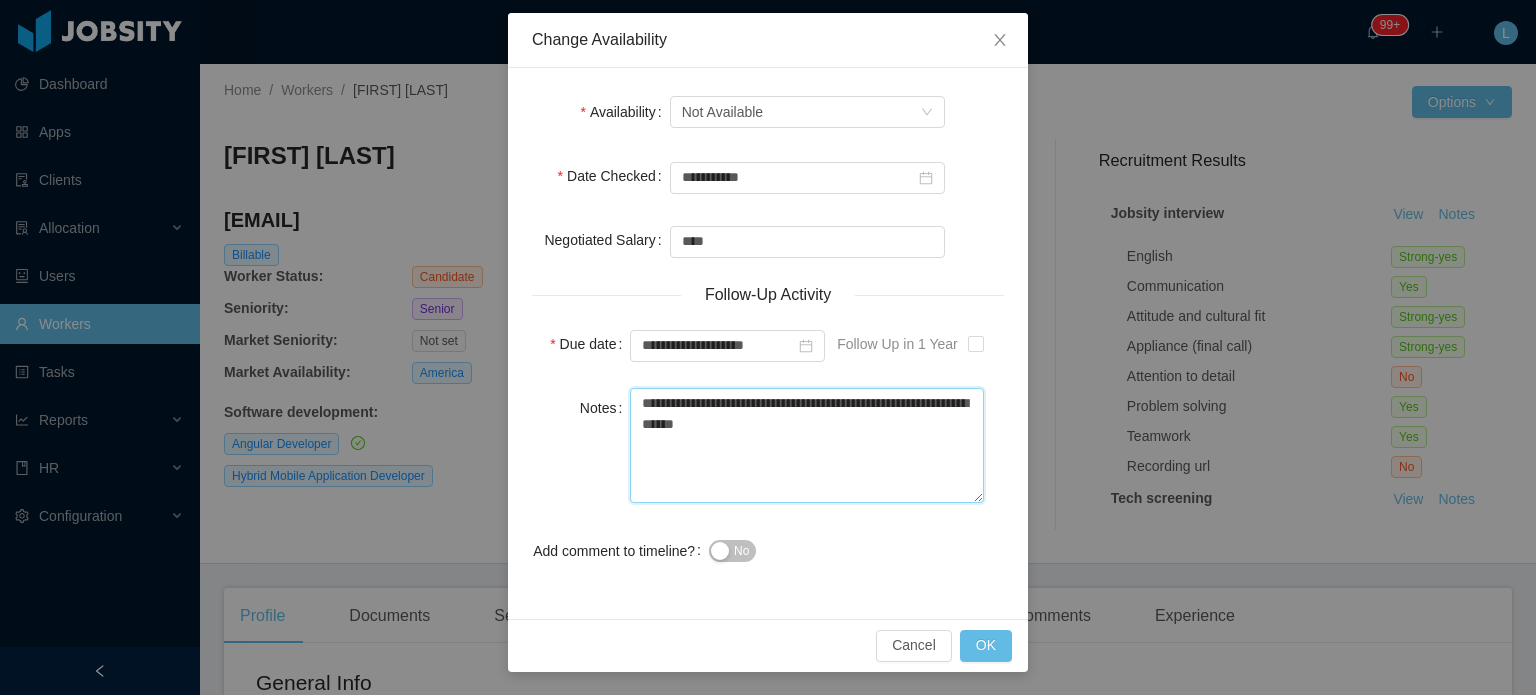 type on "**********" 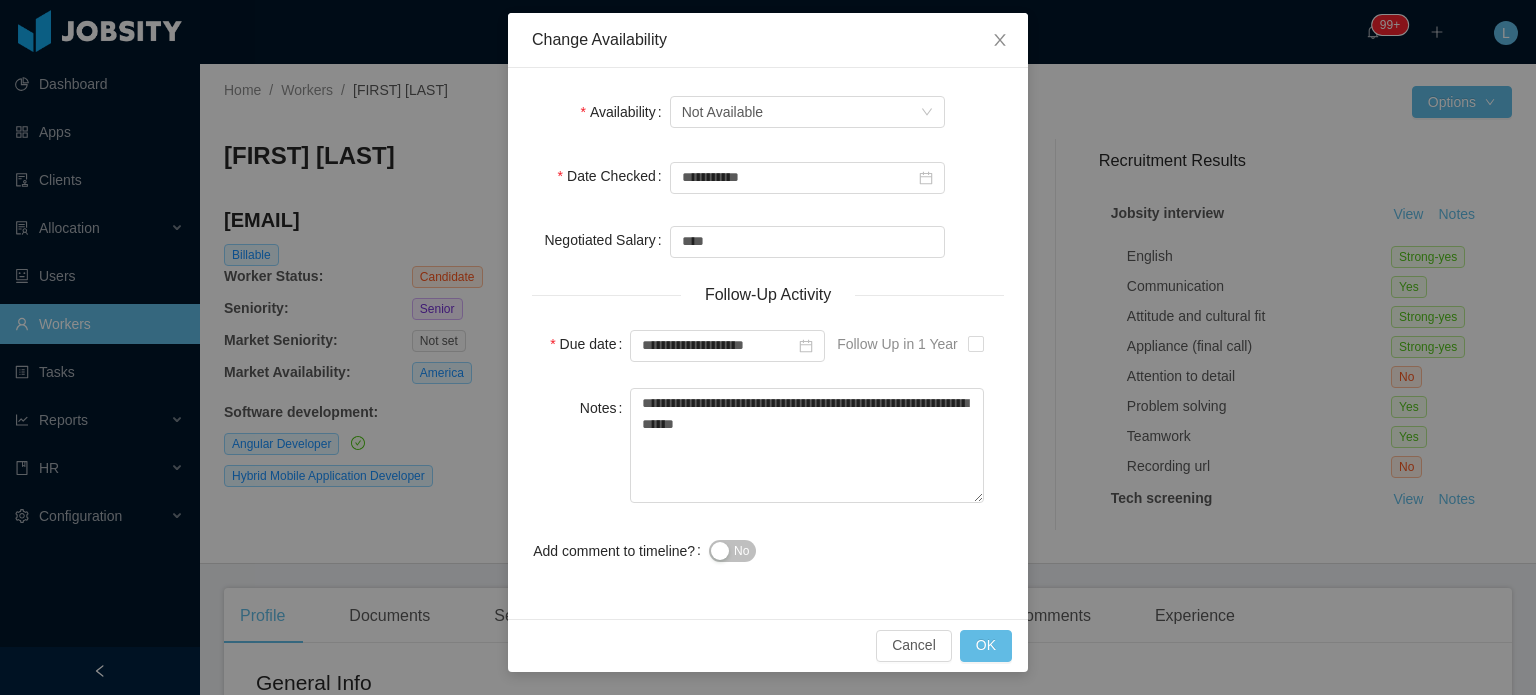 click on "No" at bounding box center [732, 551] 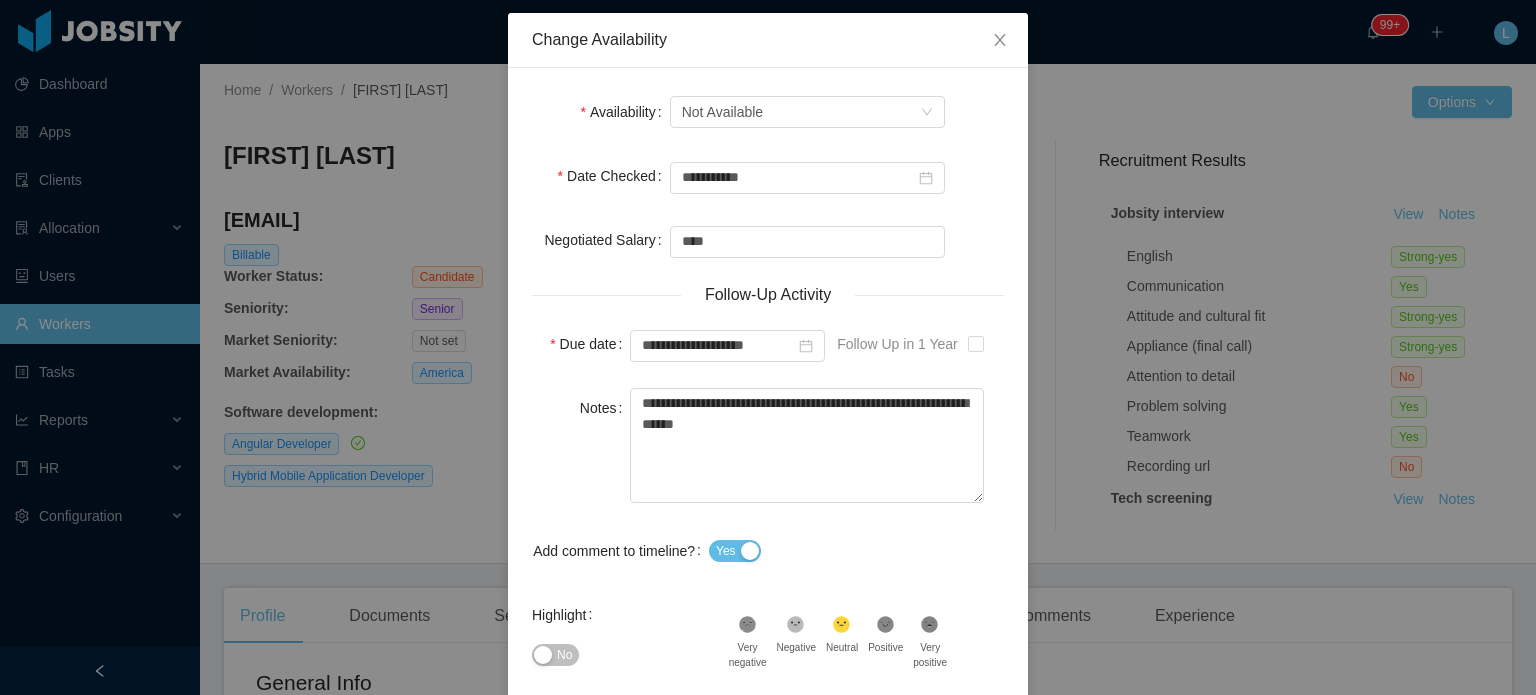 click on "No" at bounding box center [555, 655] 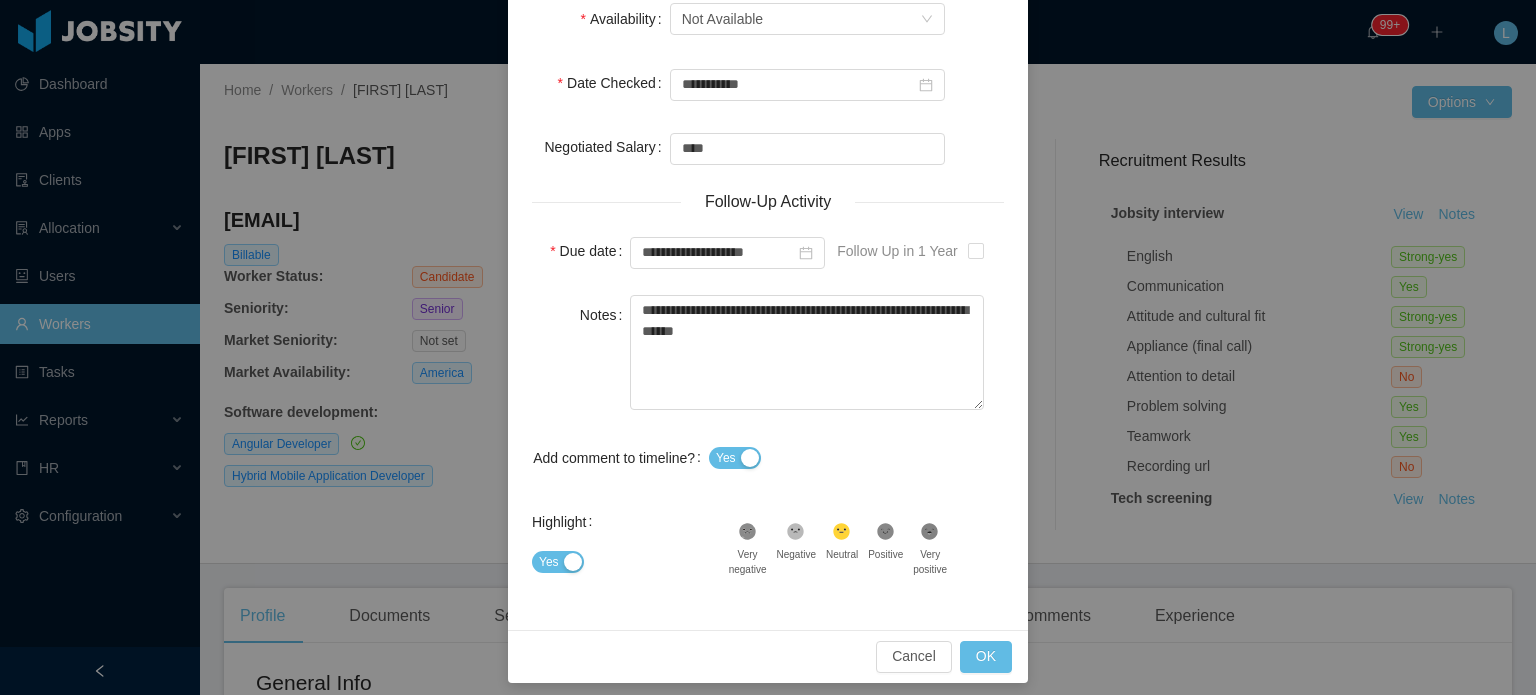 scroll, scrollTop: 191, scrollLeft: 0, axis: vertical 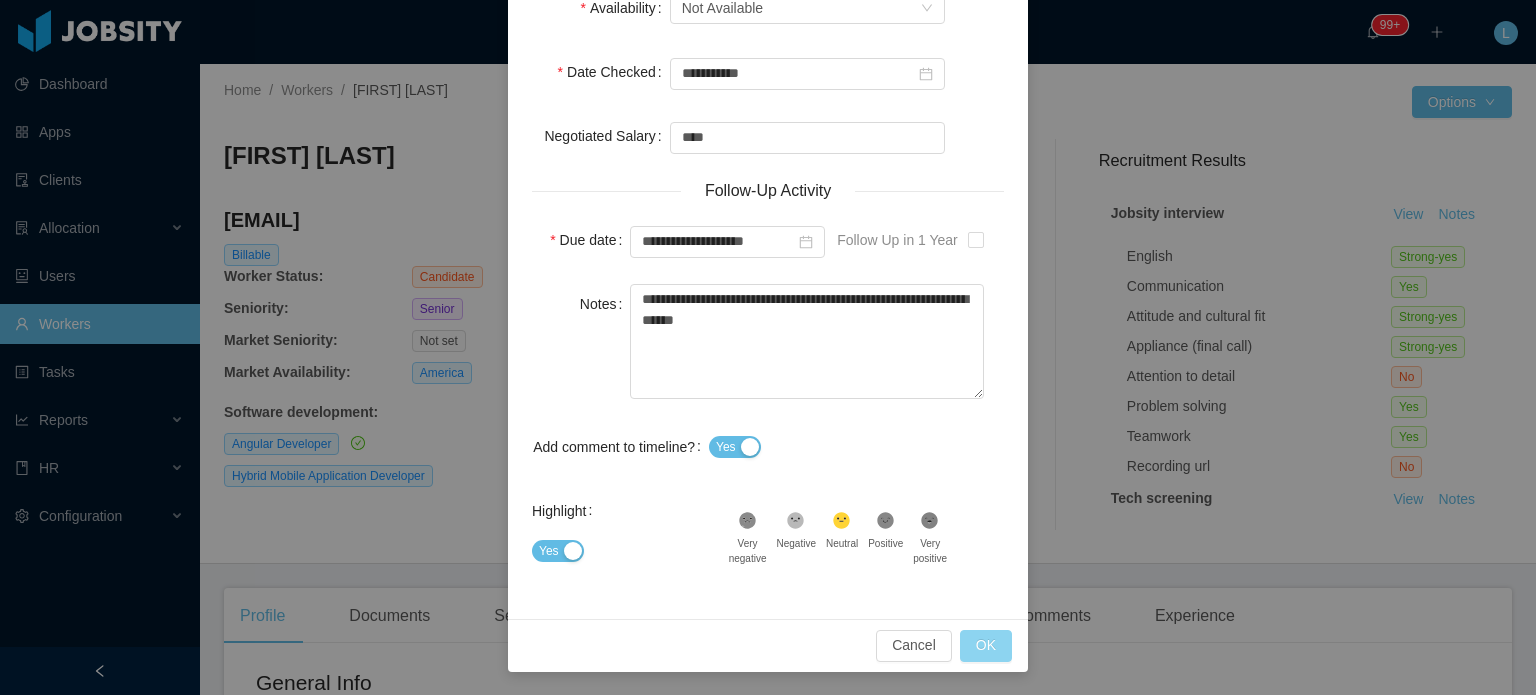 click on "OK" at bounding box center [986, 646] 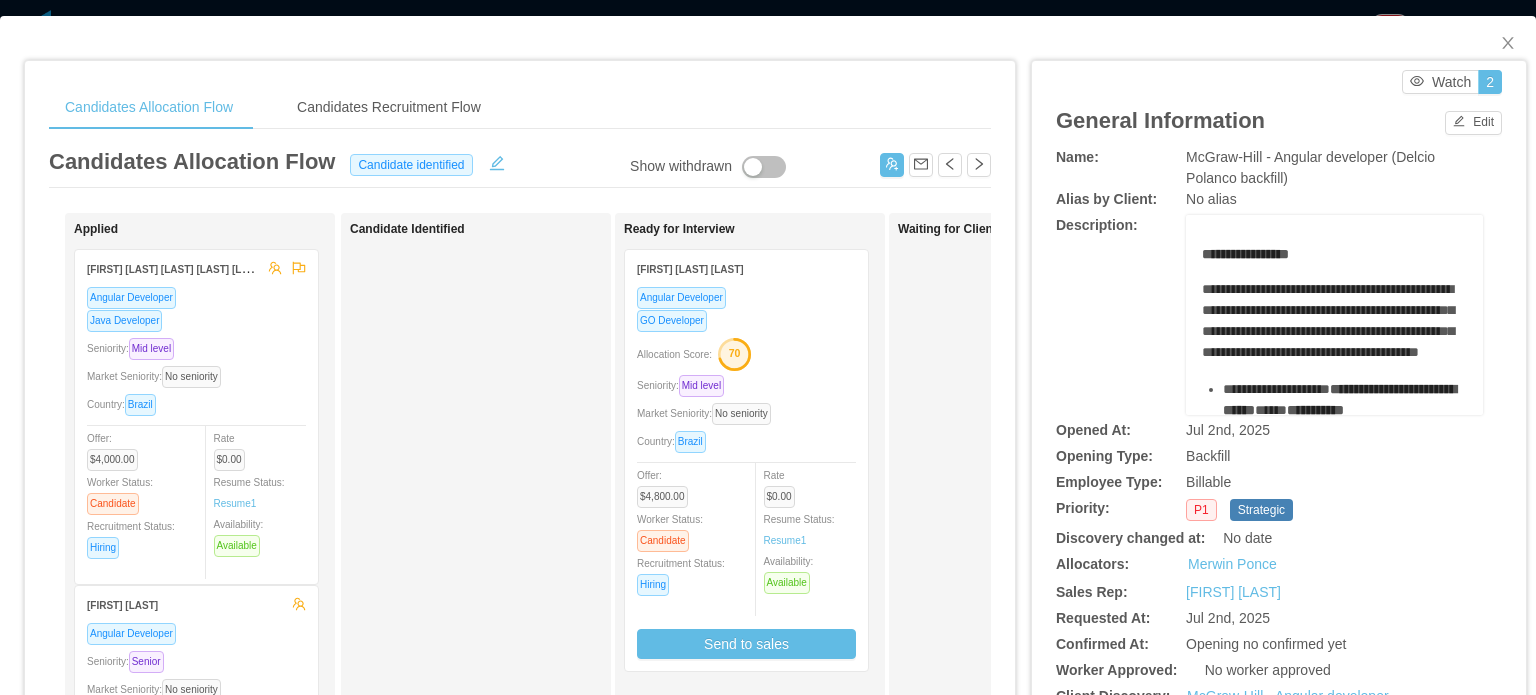 scroll, scrollTop: 0, scrollLeft: 0, axis: both 